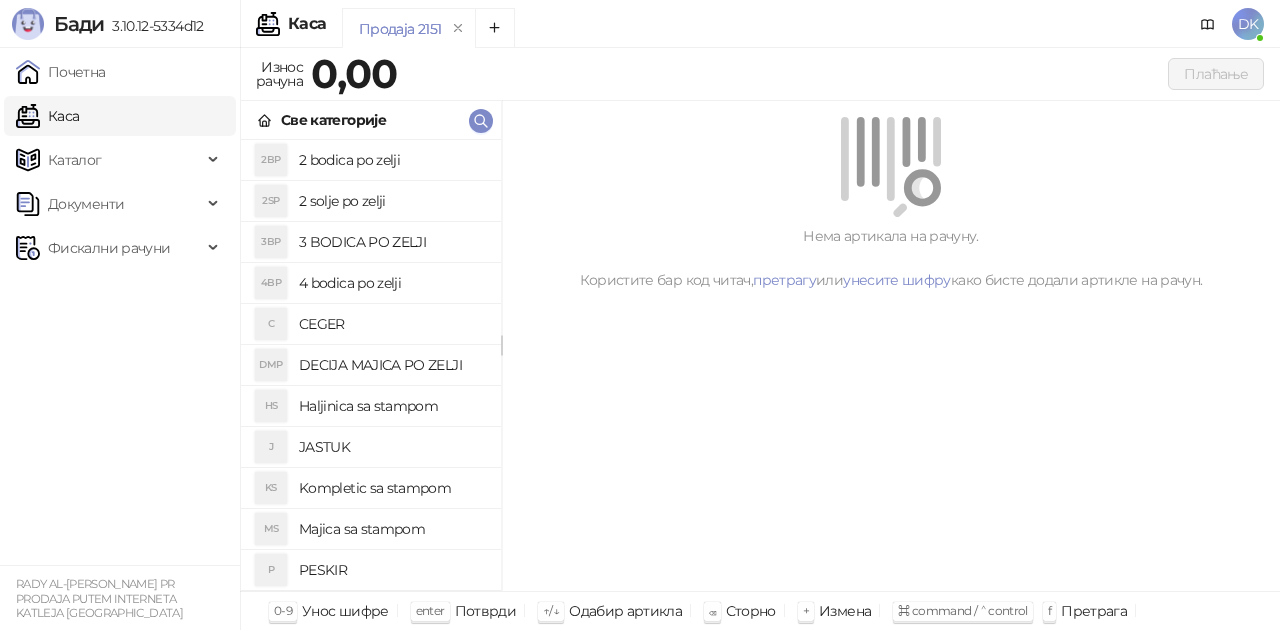 scroll, scrollTop: 0, scrollLeft: 0, axis: both 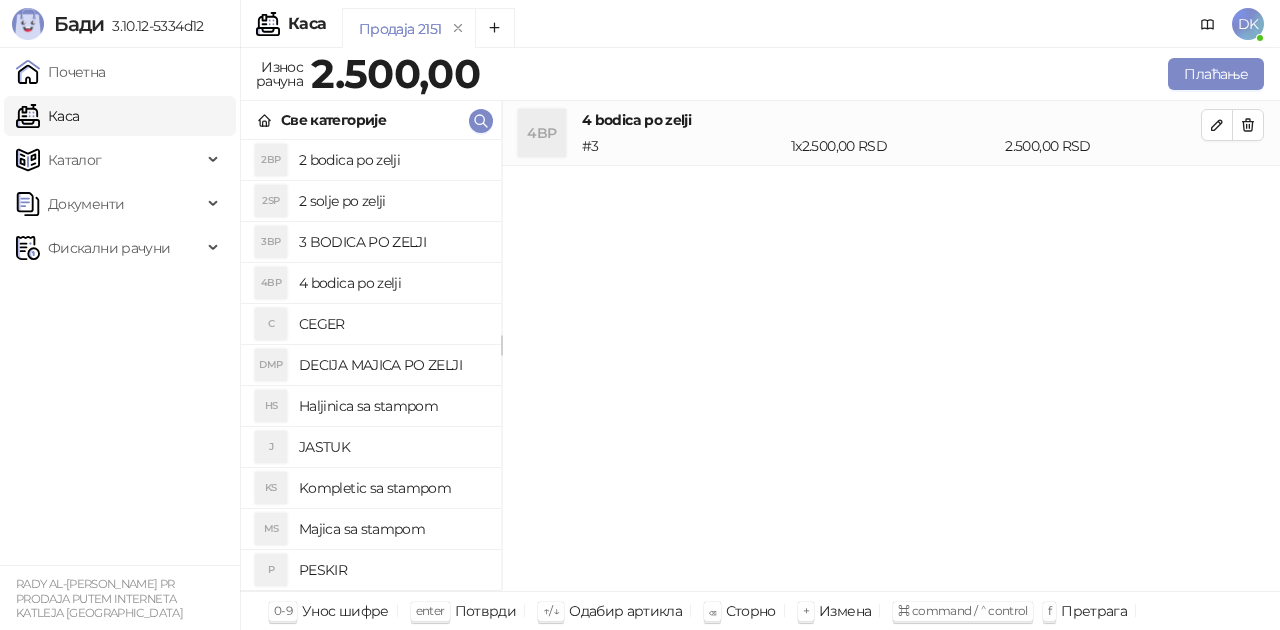 click on "4 bodica po zelji" at bounding box center (392, 283) 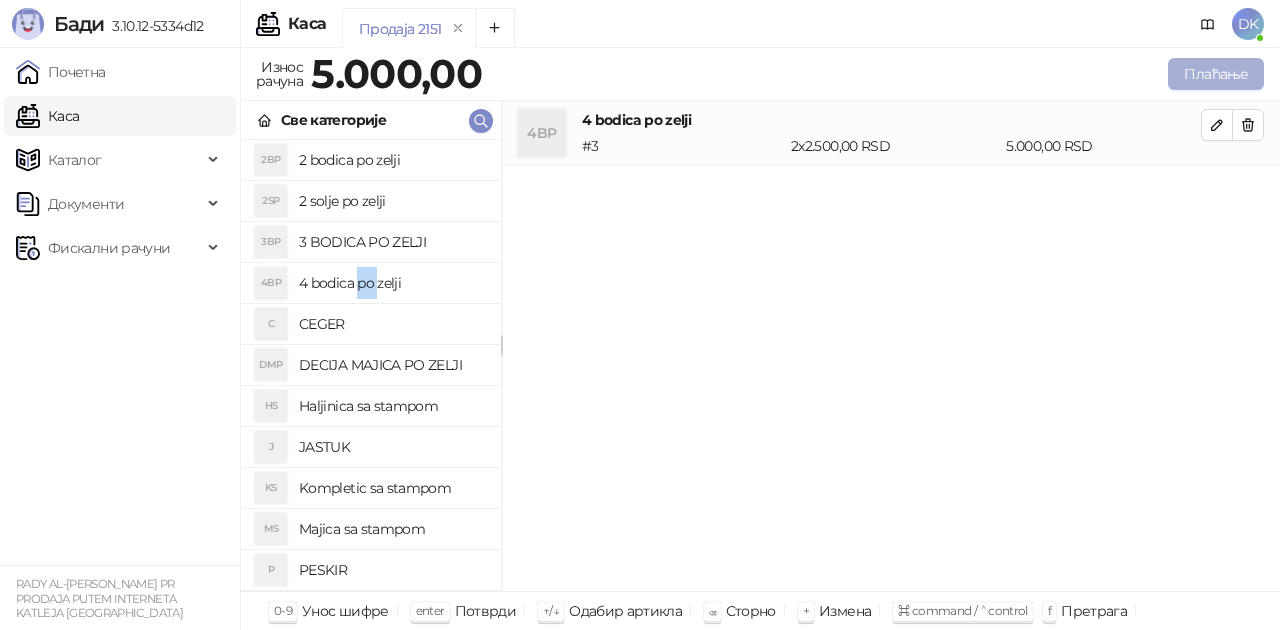 click on "Плаћање" at bounding box center (1216, 74) 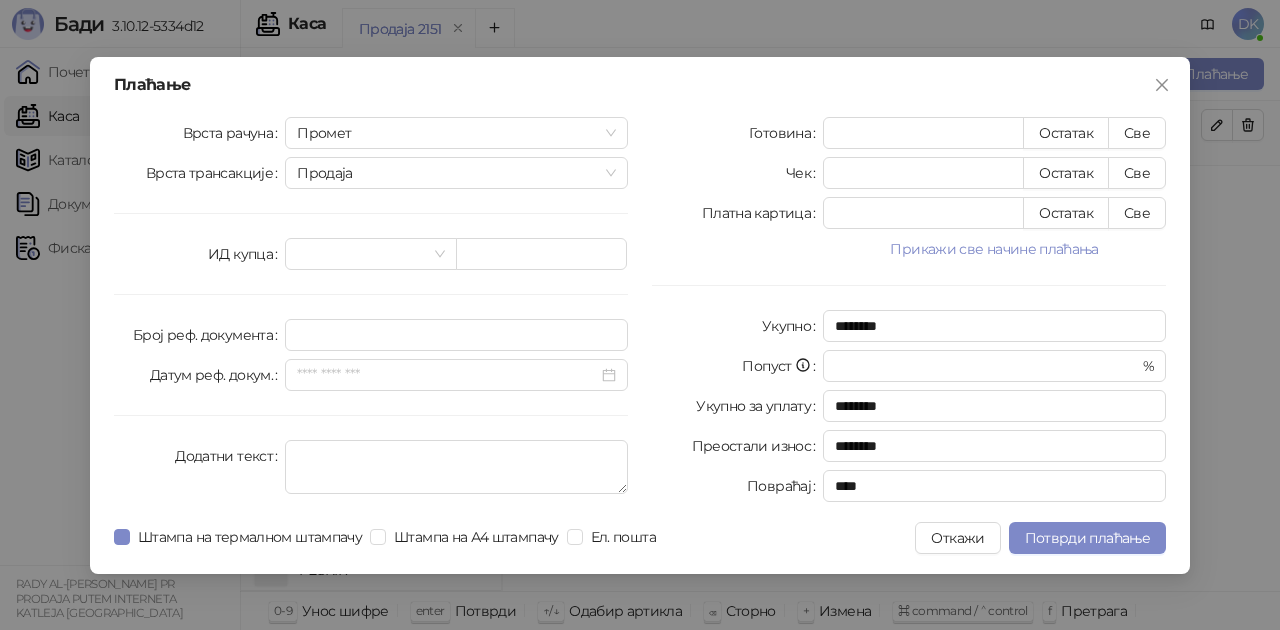 click on "Прикажи све начине плаћања" at bounding box center (994, 249) 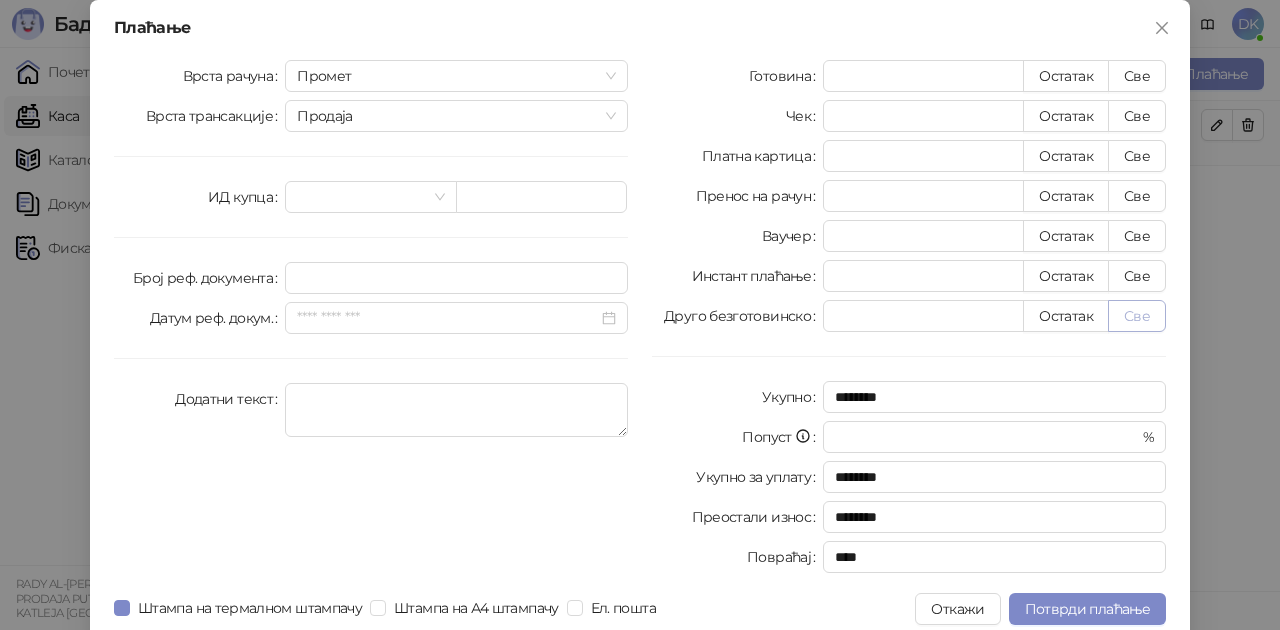 click on "Све" at bounding box center (1137, 316) 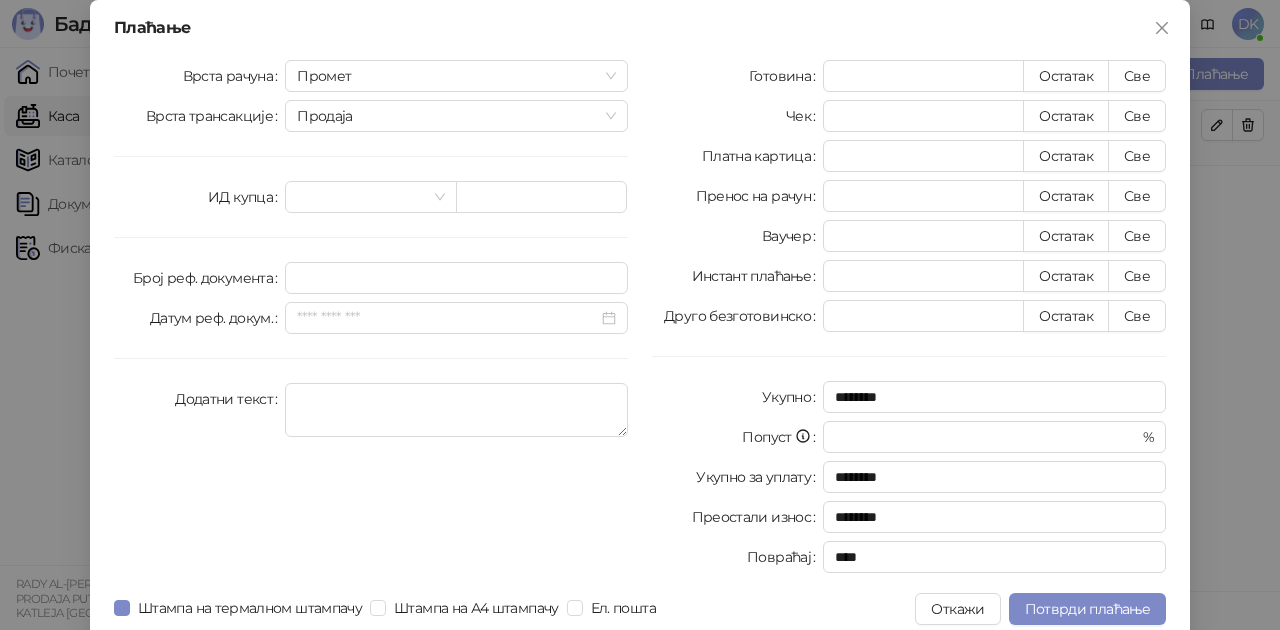 type on "****" 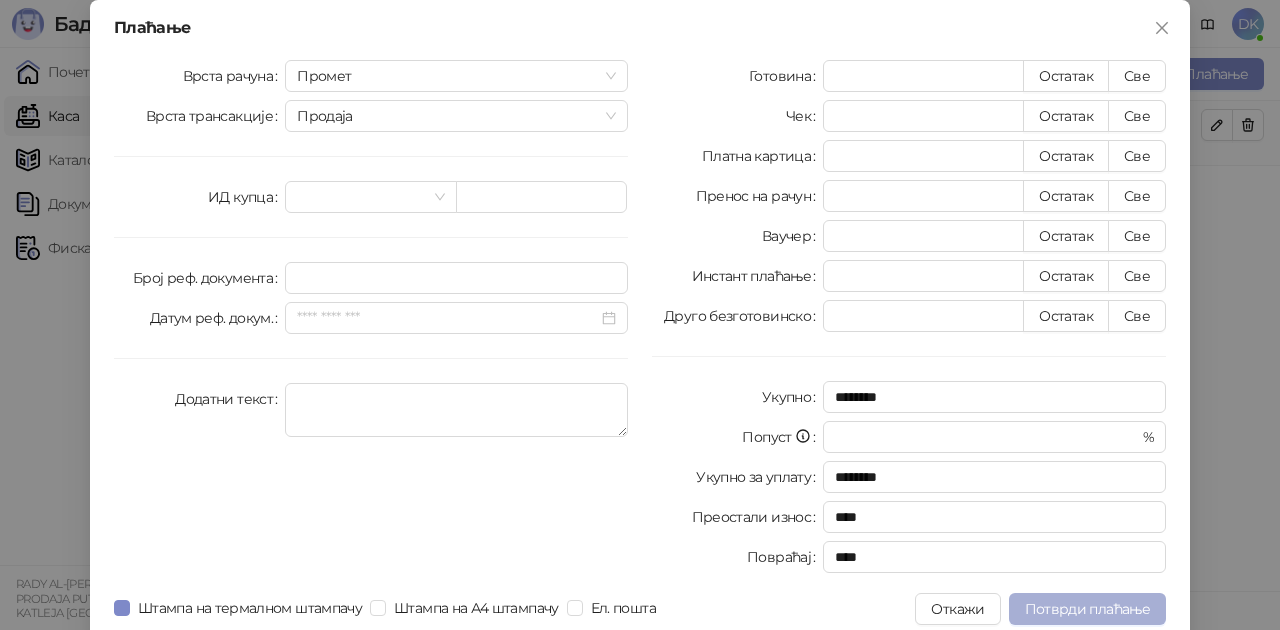 click on "Потврди плаћање" at bounding box center [1087, 609] 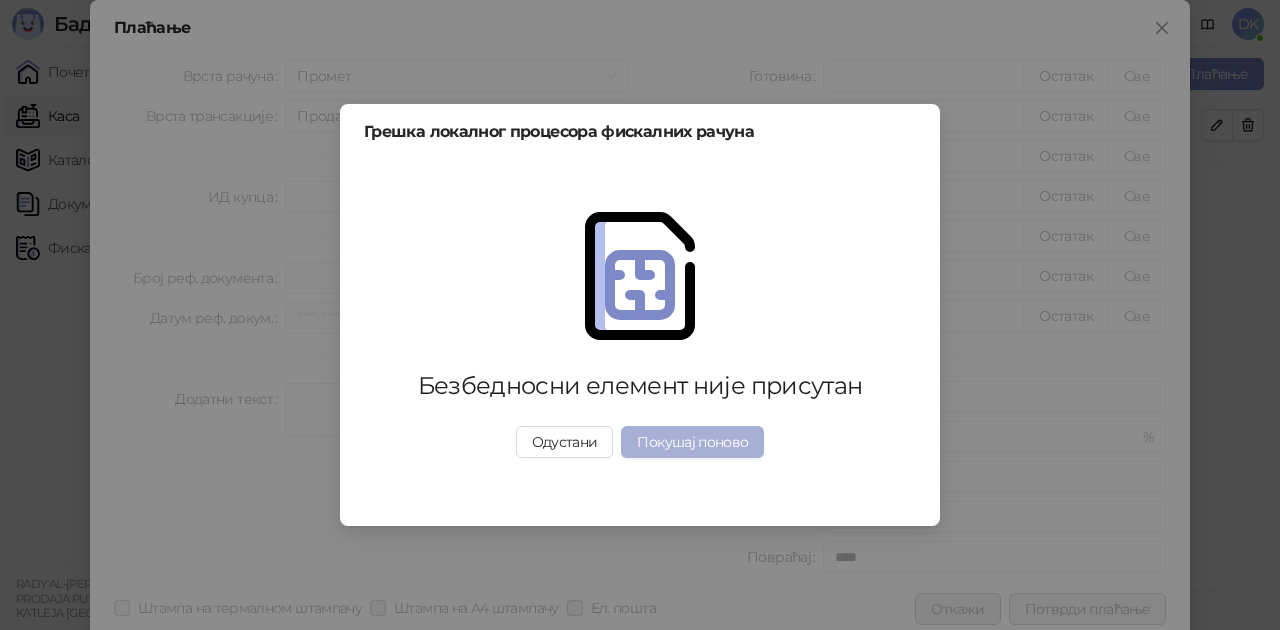 click on "Покушај поново" at bounding box center (692, 442) 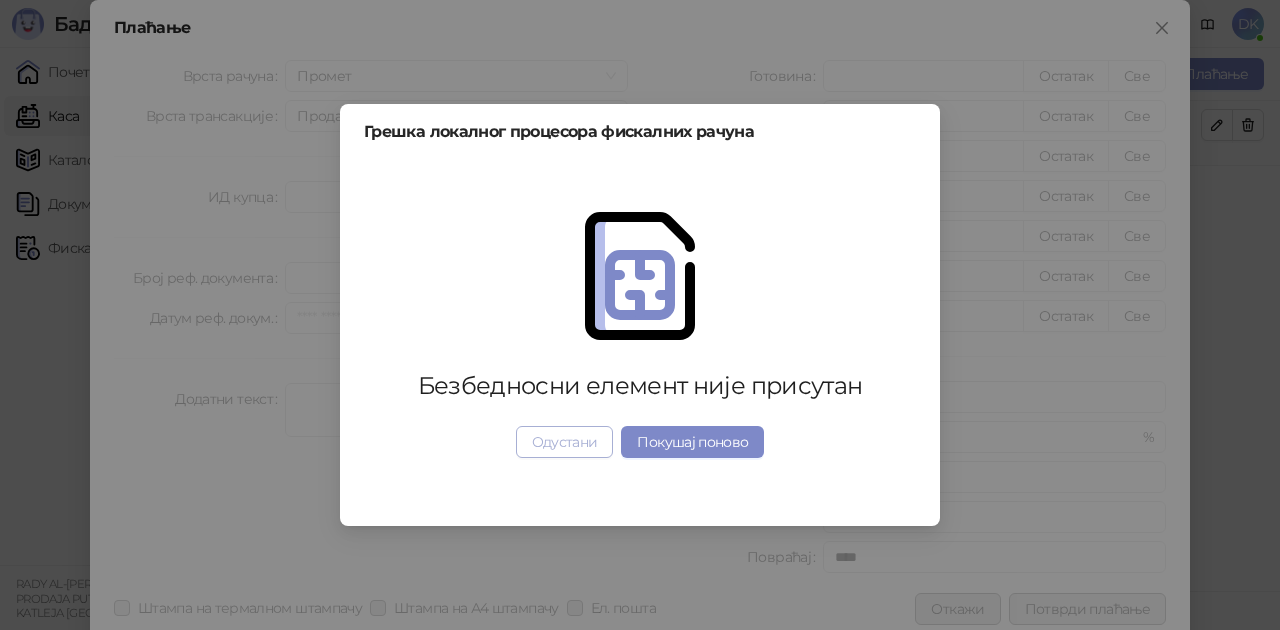 click on "Одустани" at bounding box center [565, 442] 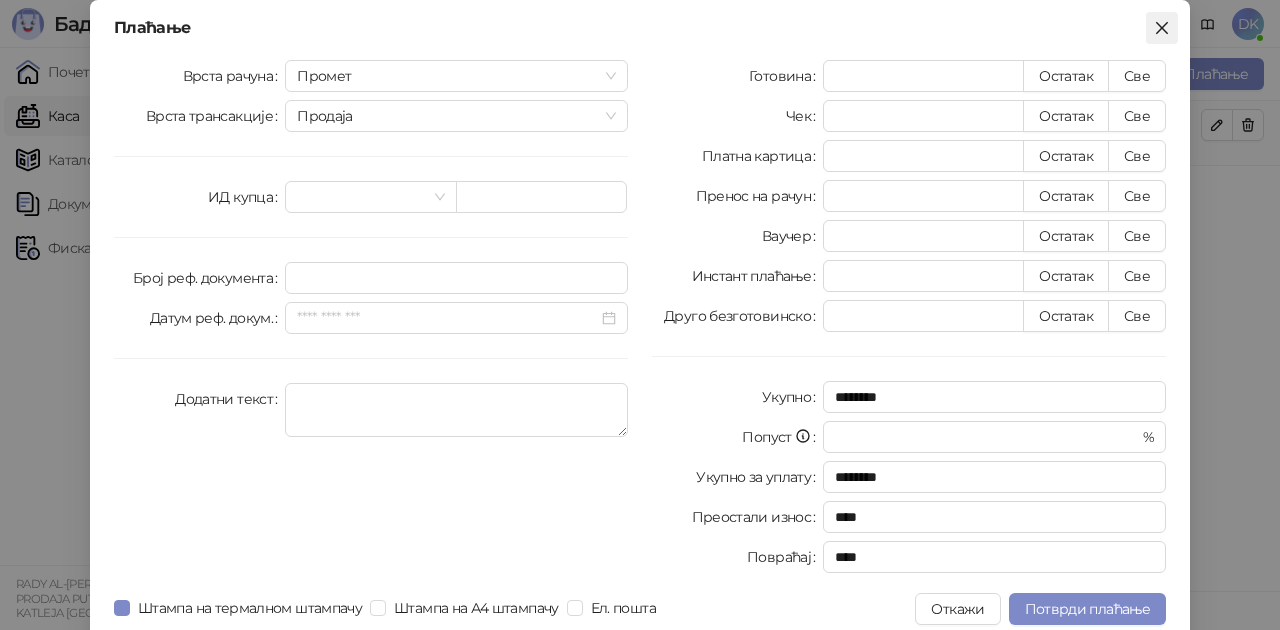 click 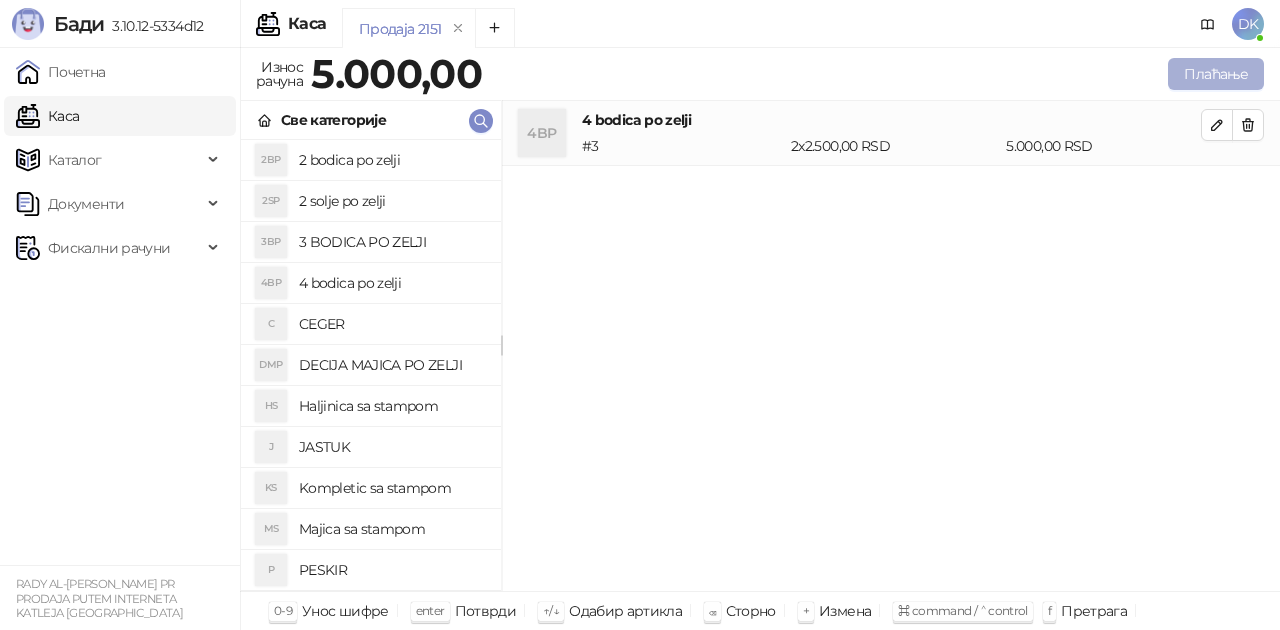 click on "Плаћање" at bounding box center [1216, 74] 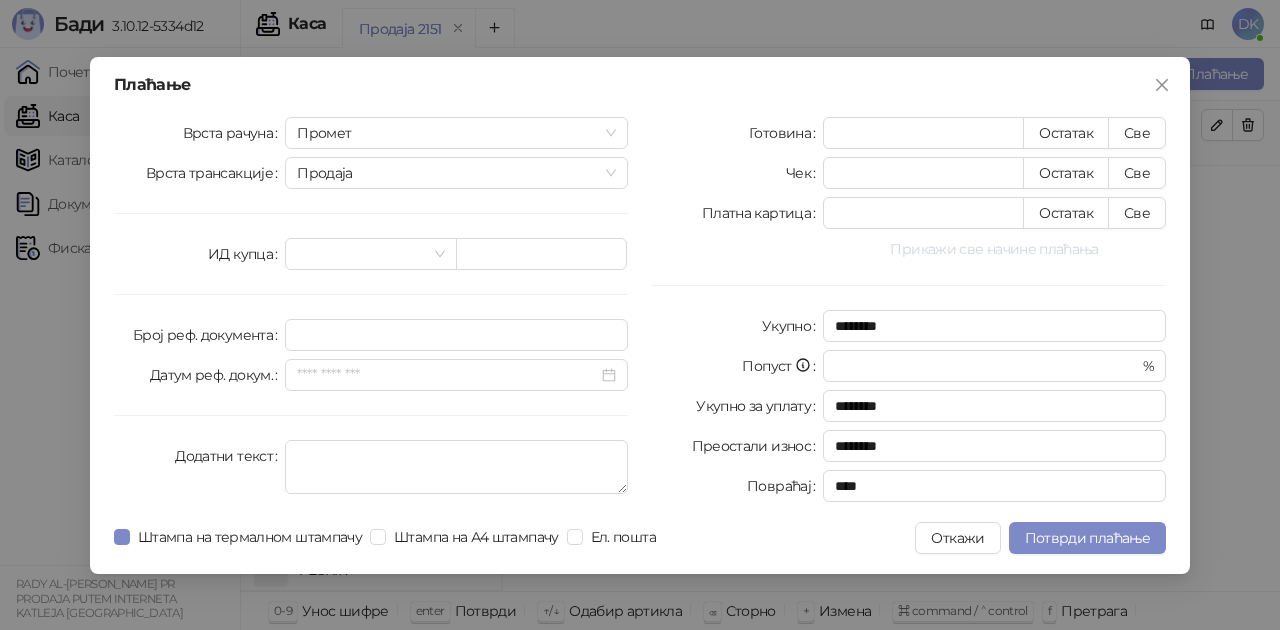 click on "Прикажи све начине плаћања" at bounding box center [994, 249] 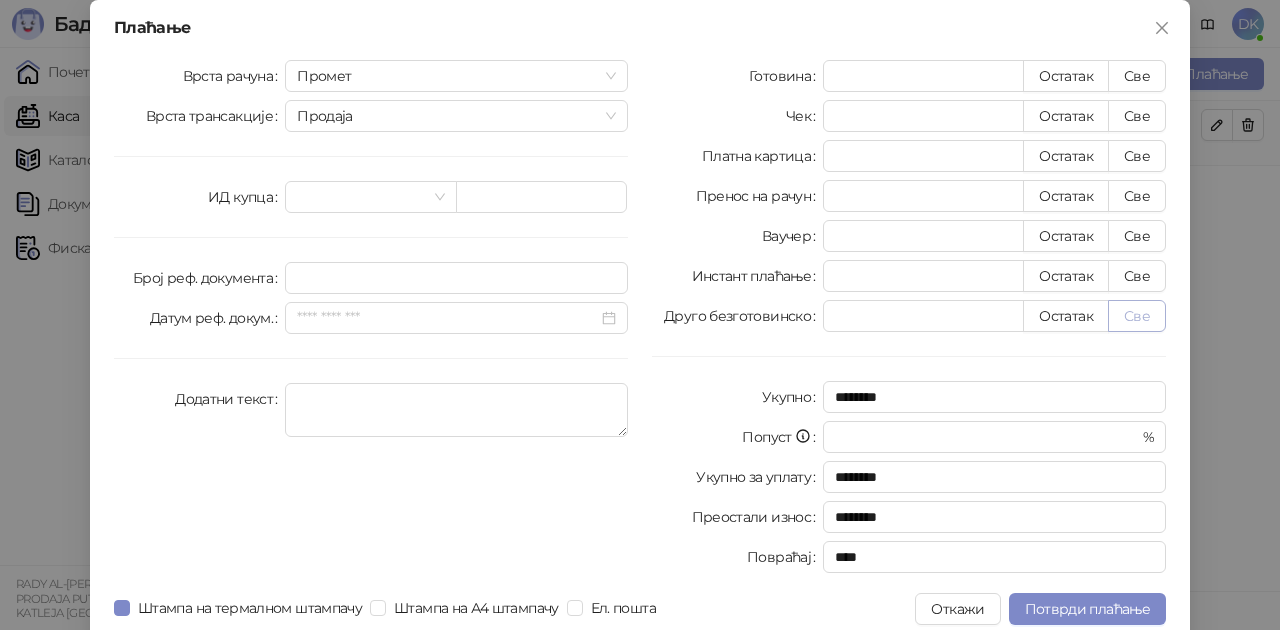 click on "[PERSON_NAME] 3.10.12-5334d12 Почетна Каса Каталог Документи Фискални рачуни RADY AL-[PERSON_NAME]  PR PRODAJA PUTEM INTERNETA KATLEJA [GEOGRAPHIC_DATA] Каса DK Продаја 2151 Износ рачуна 5.000,00 Плаћање Све категорије 2BP 2 bodica po zelji  2SP 2 solje po zelji 3BP 3 BODICA PO ZELJI 4BP 4 bodica po zelji C CEGER DMP DECIJA MAJICA PO ZELJI HS Haljinica sa stampom J JASTUK KS Kompletic sa stampom MS Majica sa stampom P PESKIR PPZ Portikla po zelji P Puzle SMI SET MAJICA I BODIC SS Solja sa stampom BPZ bodic po zelji BS bodic sa stampom DDS deciji duks sa stampom JS jastuk sa  stampom KS kapica sa stampom TS trenerka sa stampom 4BP 4 bodica po zelji    # 3 2  x  2.500,00 RSD 5.000,00 RSD 0-9 Унос шифре enter Потврди ↑/↓ Одабир артикла ⌫ Сторно + Измена ⌘ command / ⌃ control f Претрага F10 / F16 Готовина F11 / F17 Чек F12 / F18 Платна картица
* * *" at bounding box center [640, 315] 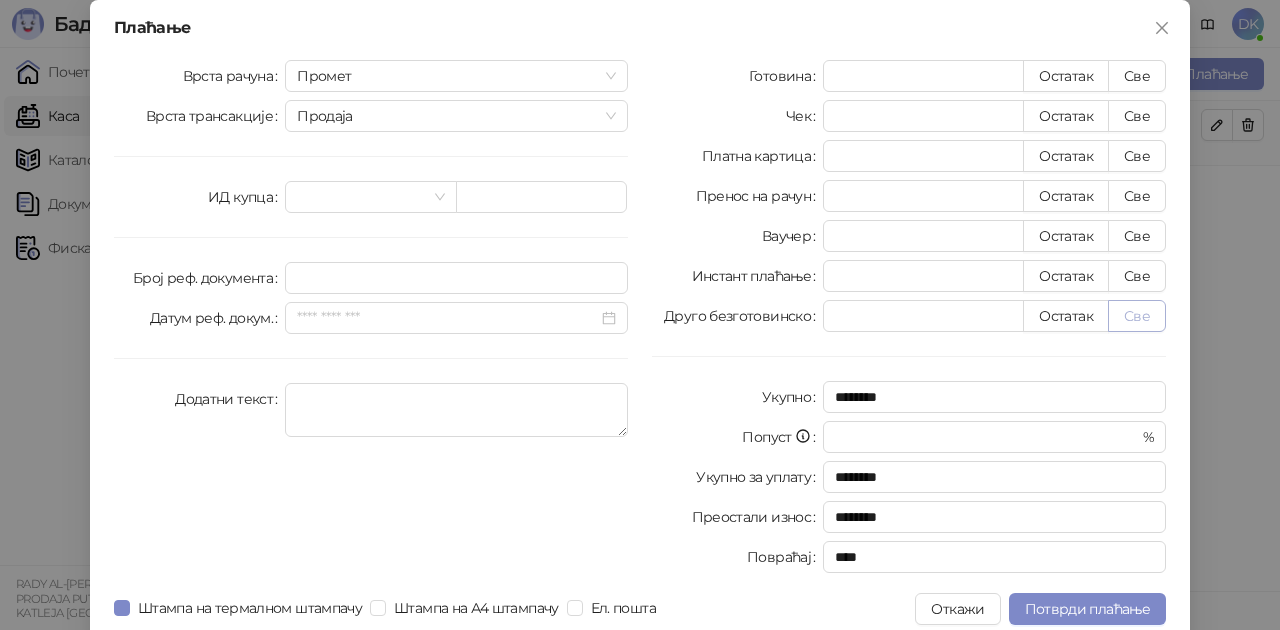 click on "Све" at bounding box center [1137, 316] 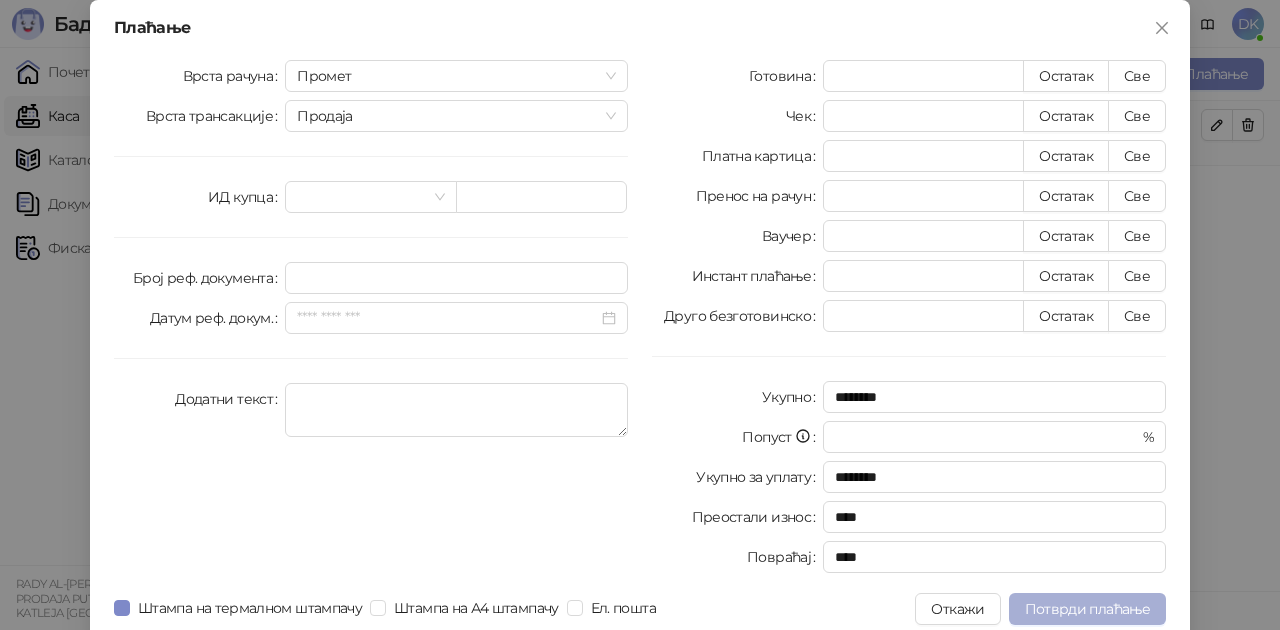 click on "Потврди плаћање" at bounding box center [1087, 609] 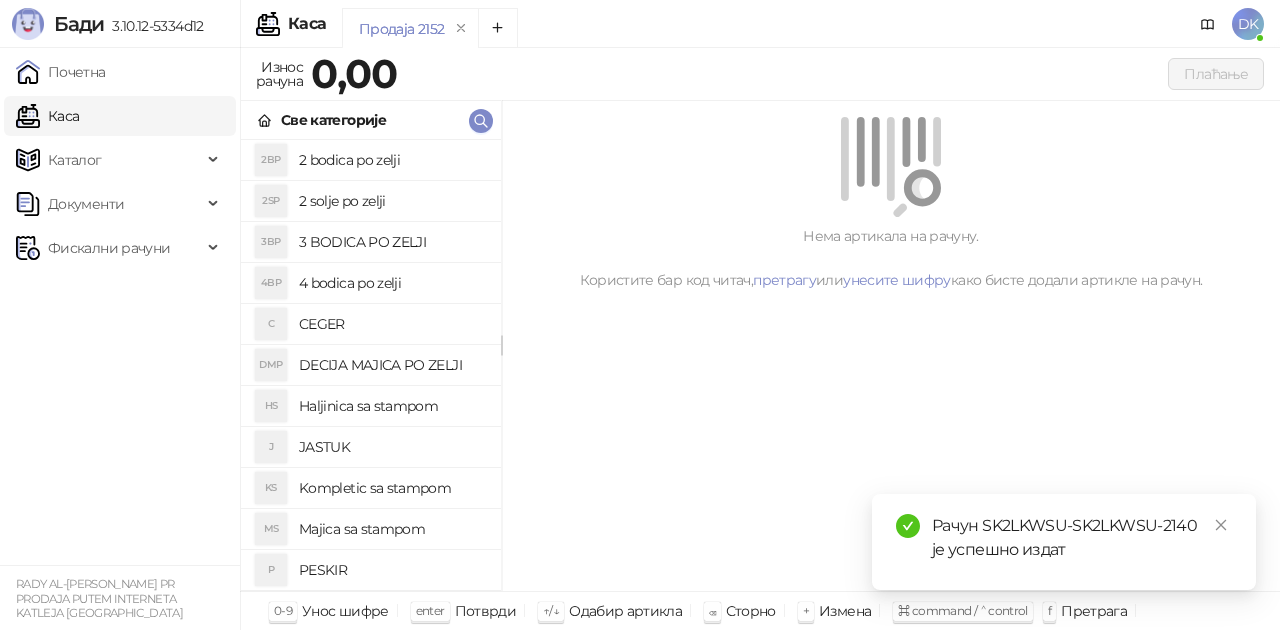 click on "4 bodica po zelji" at bounding box center (392, 283) 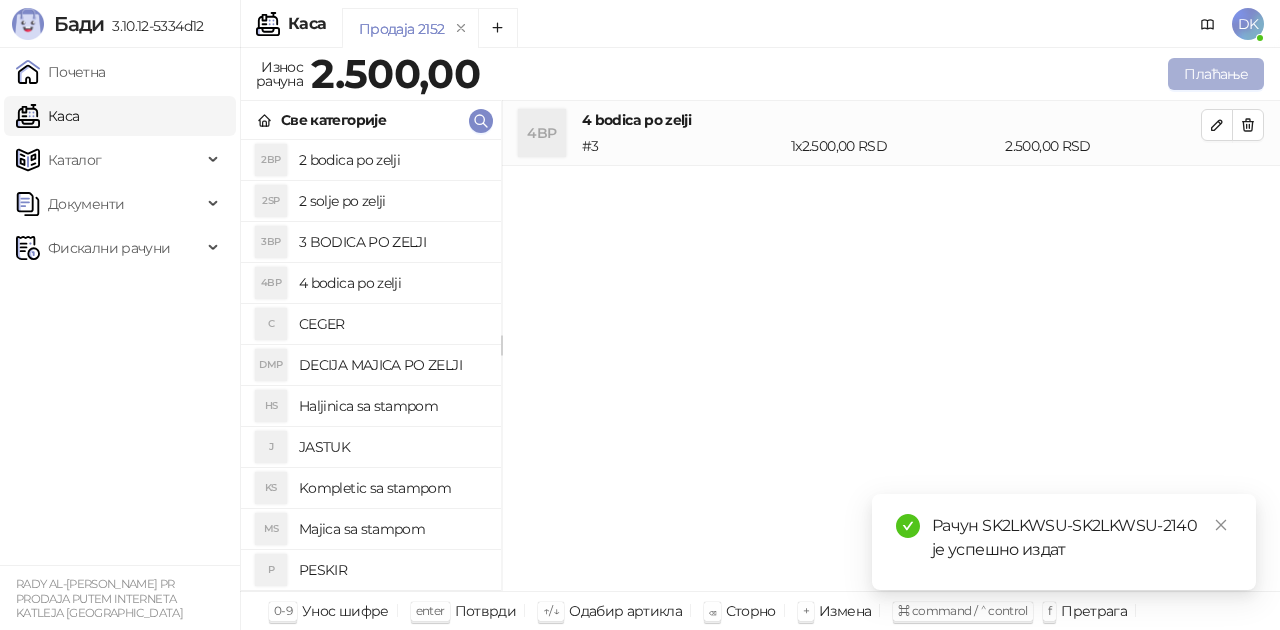 click on "Плаћање" at bounding box center (1216, 74) 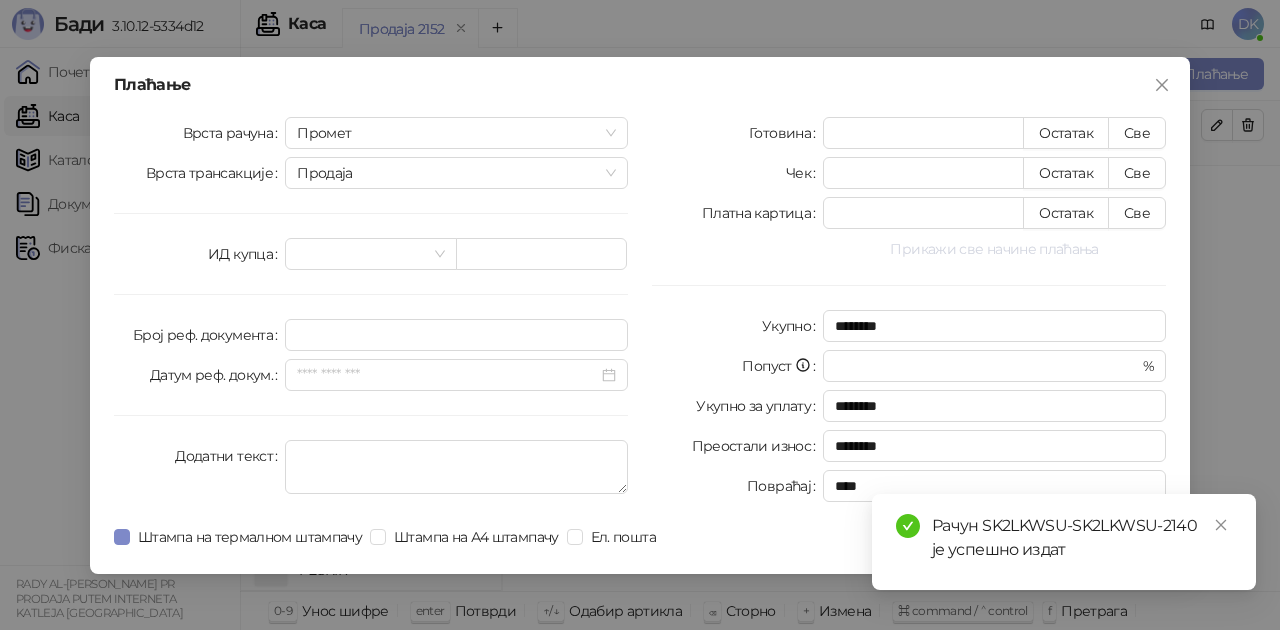 click on "Прикажи све начине плаћања" at bounding box center [994, 249] 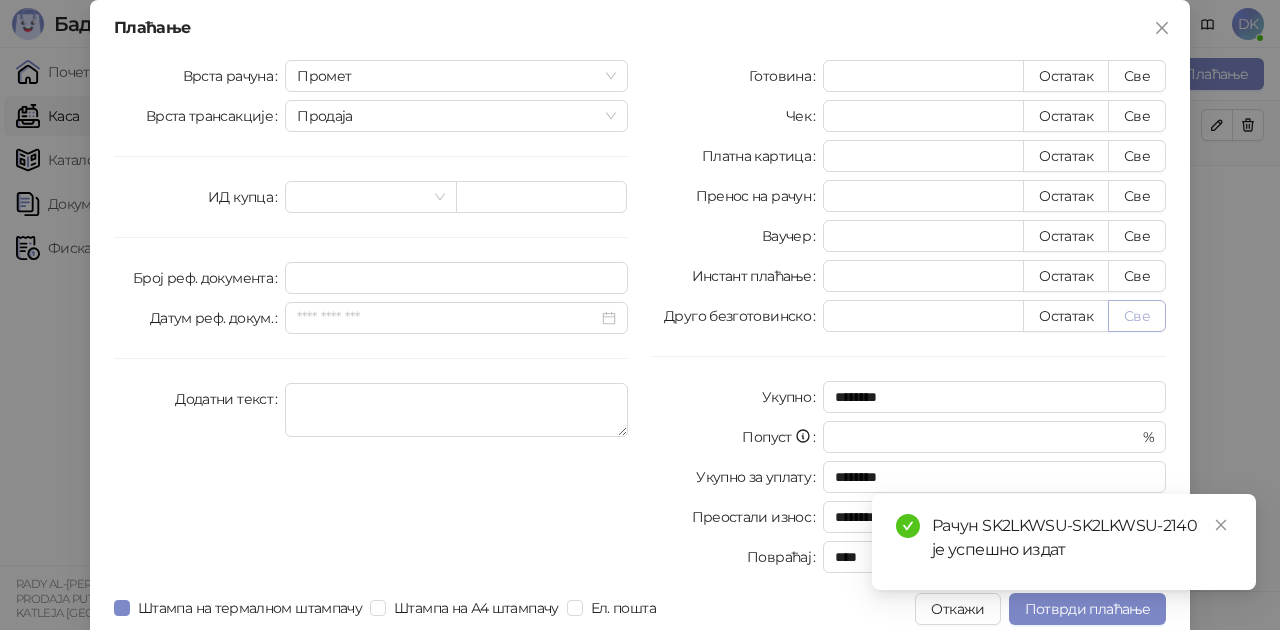click on "Све" at bounding box center (1137, 316) 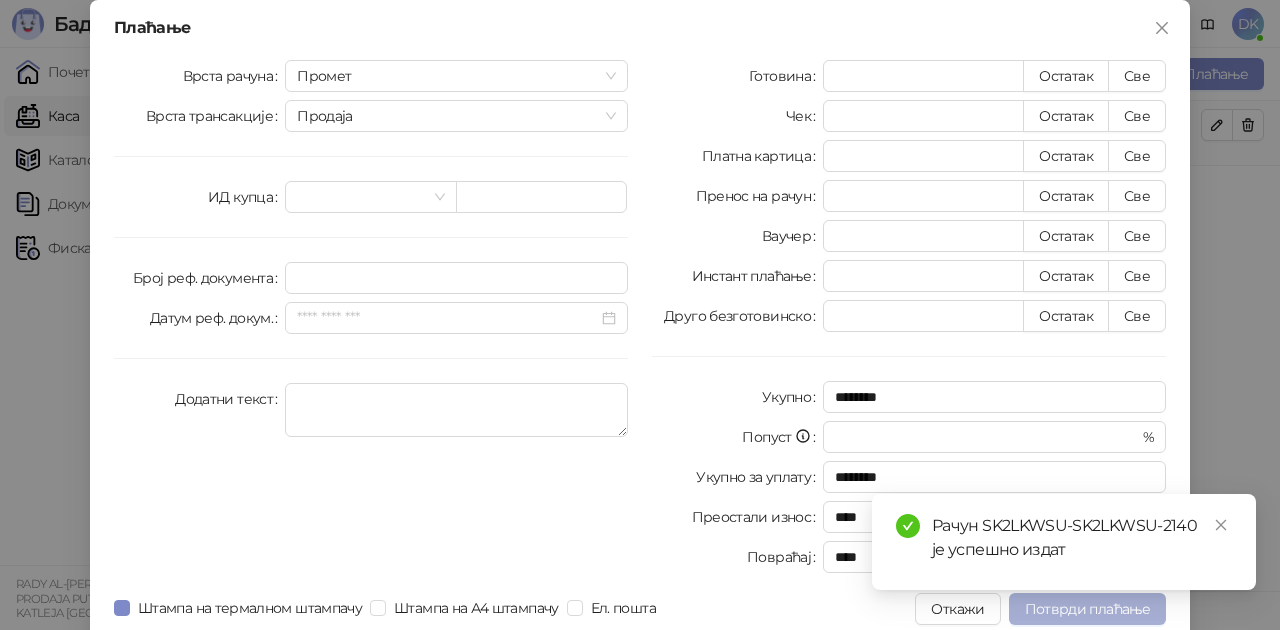 click on "Потврди плаћање" at bounding box center (1087, 609) 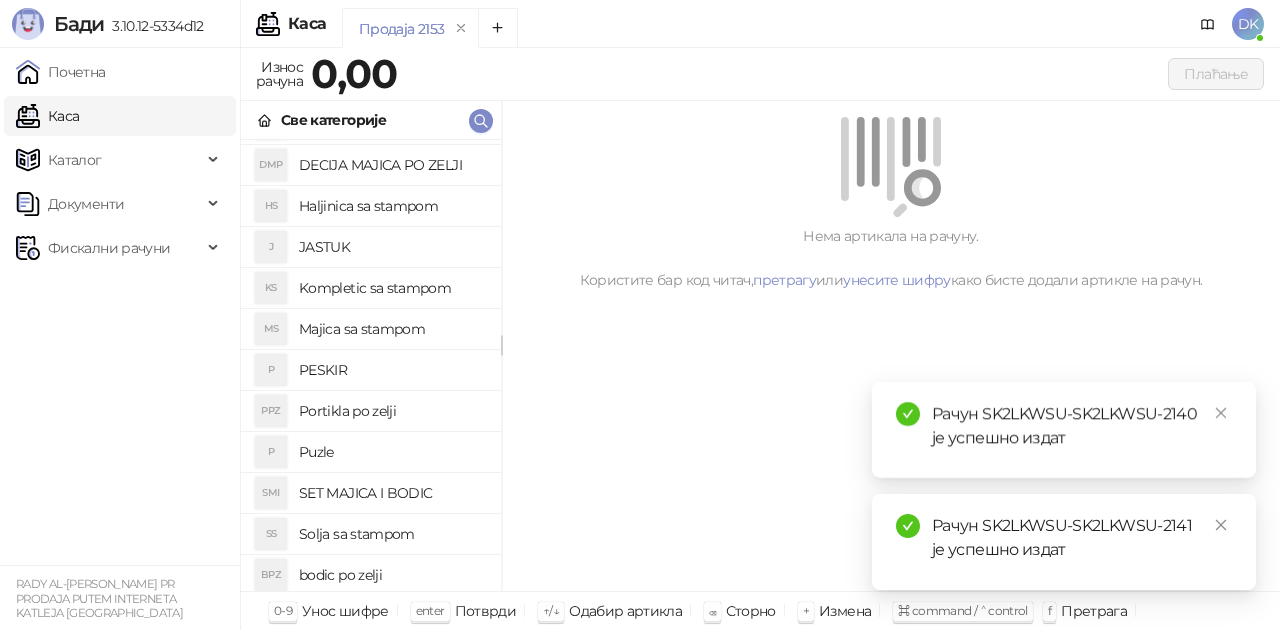scroll, scrollTop: 300, scrollLeft: 0, axis: vertical 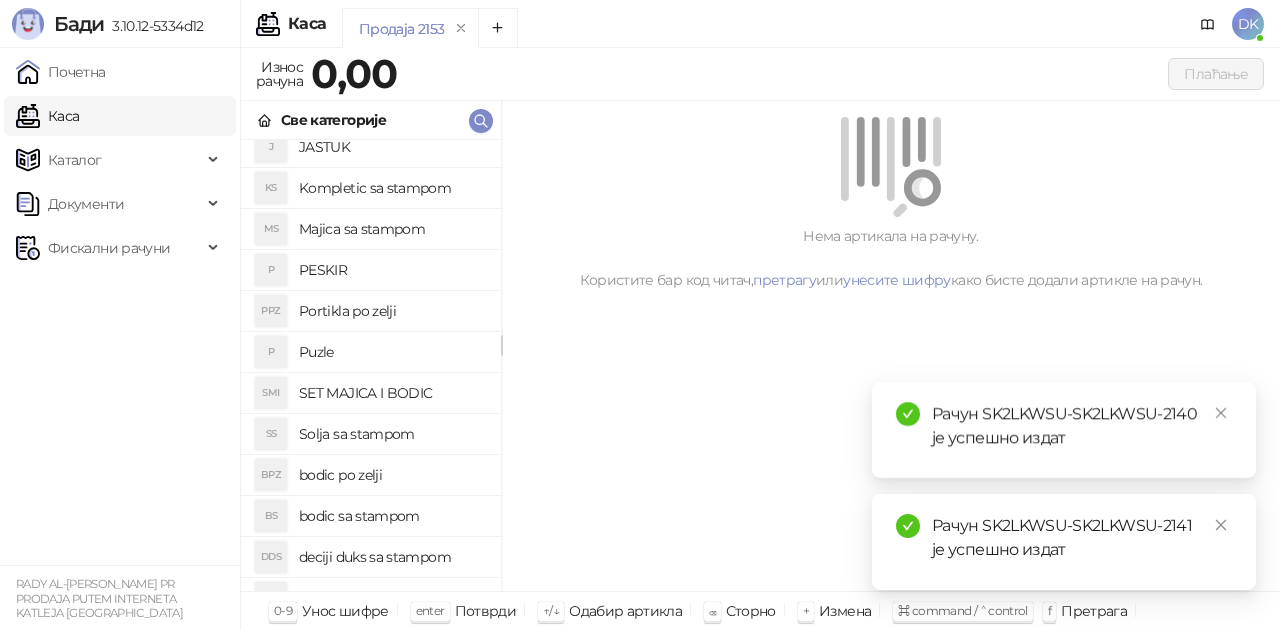 click on "bodic po zelji" at bounding box center [392, 475] 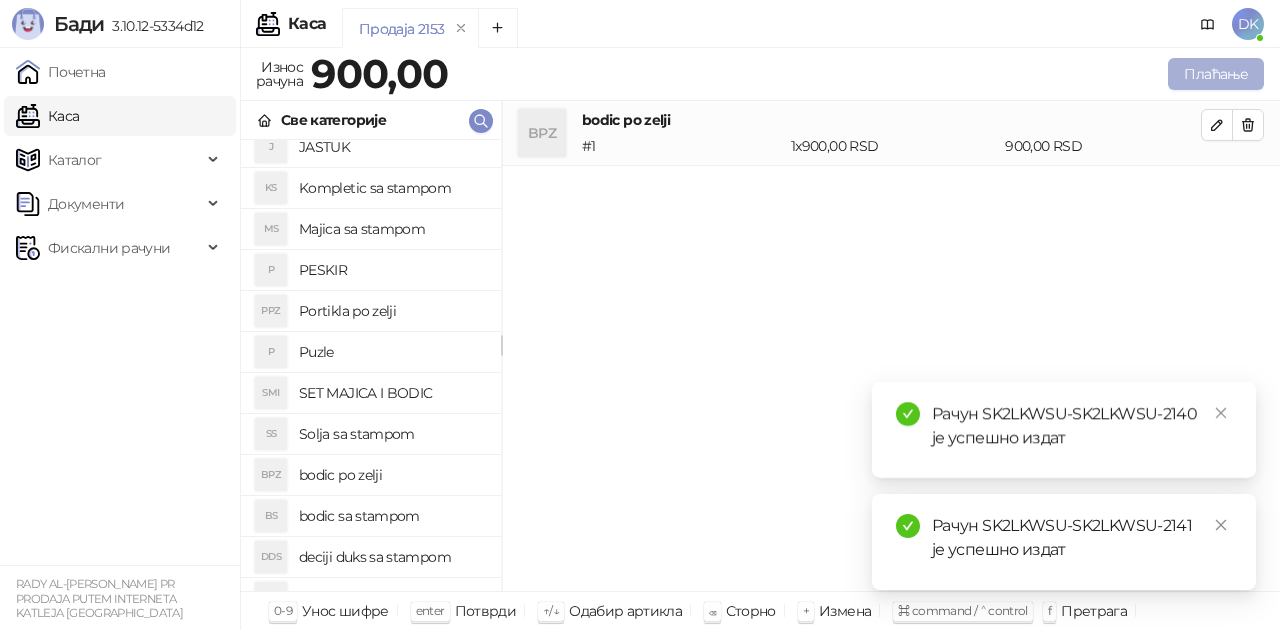click on "Плаћање" at bounding box center [1216, 74] 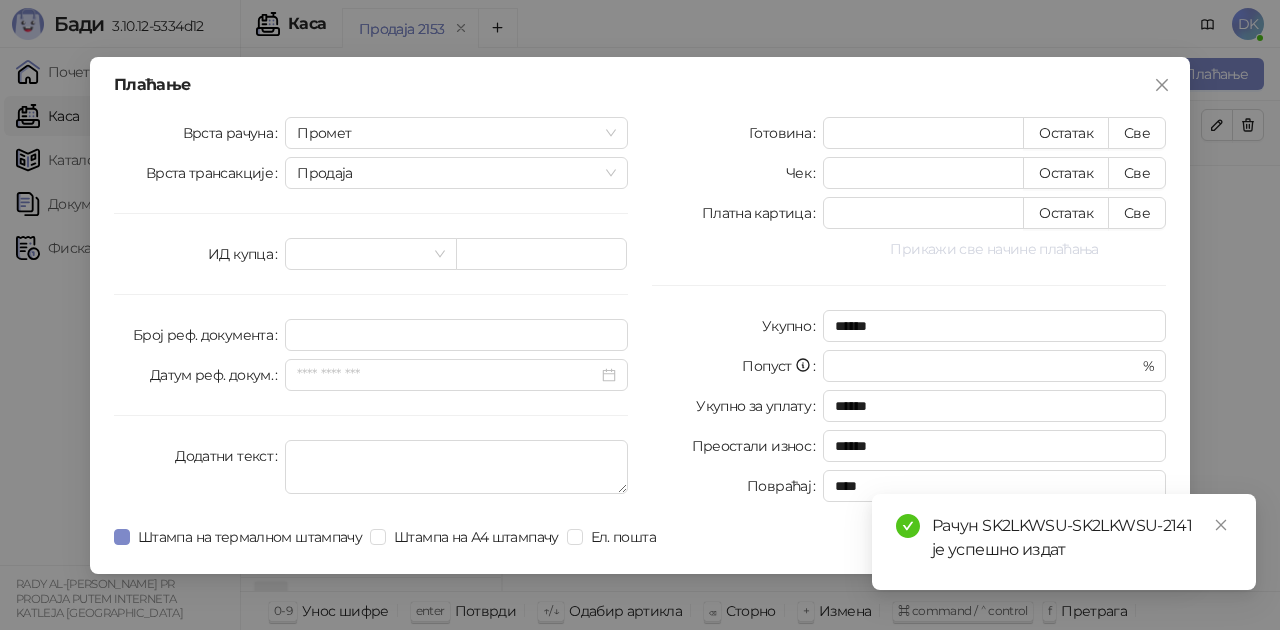 click on "Прикажи све начине плаћања" at bounding box center [994, 249] 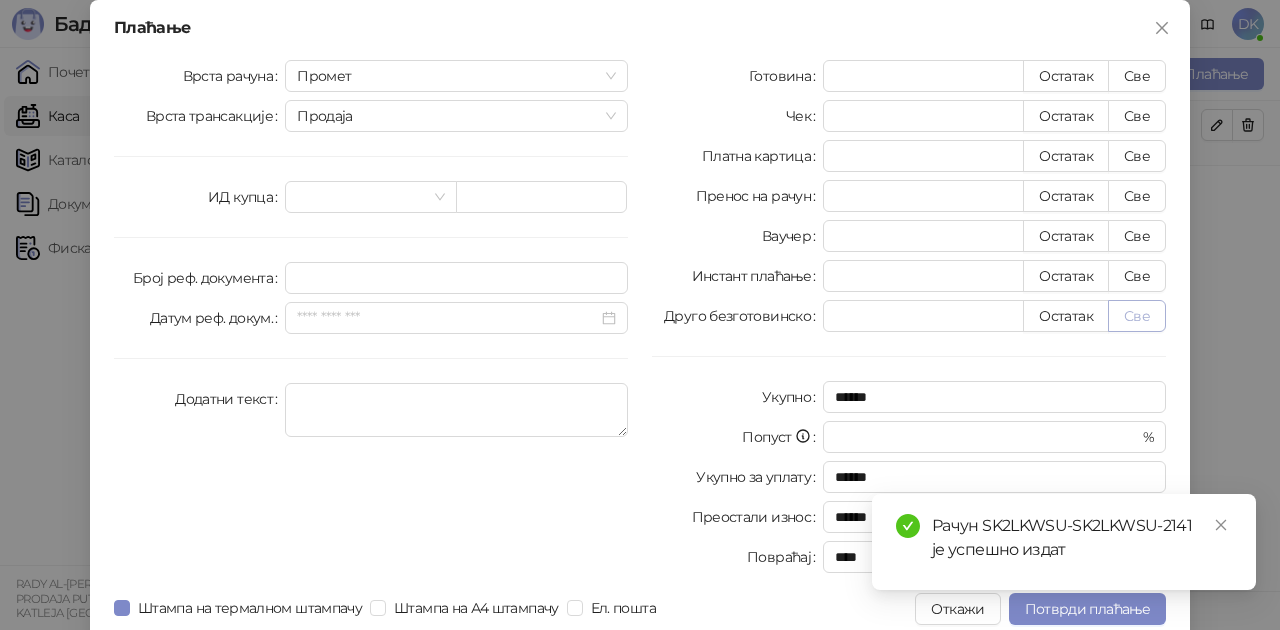 click on "Све" at bounding box center (1137, 316) 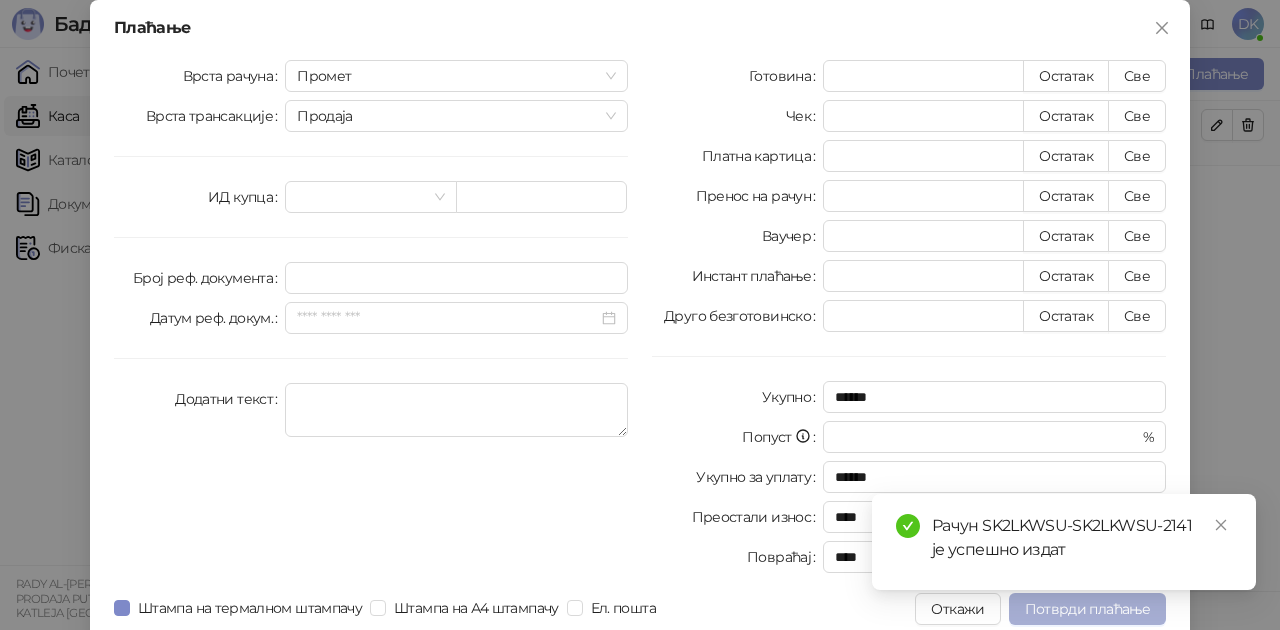 click on "Потврди плаћање" at bounding box center [1087, 609] 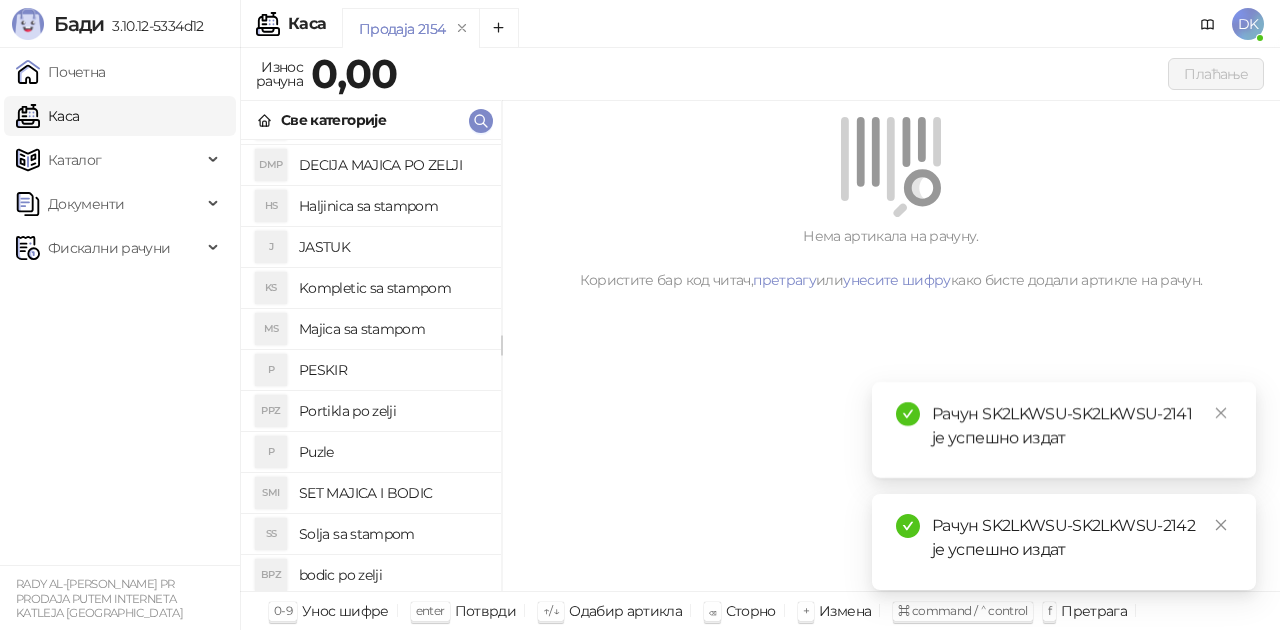 scroll, scrollTop: 300, scrollLeft: 0, axis: vertical 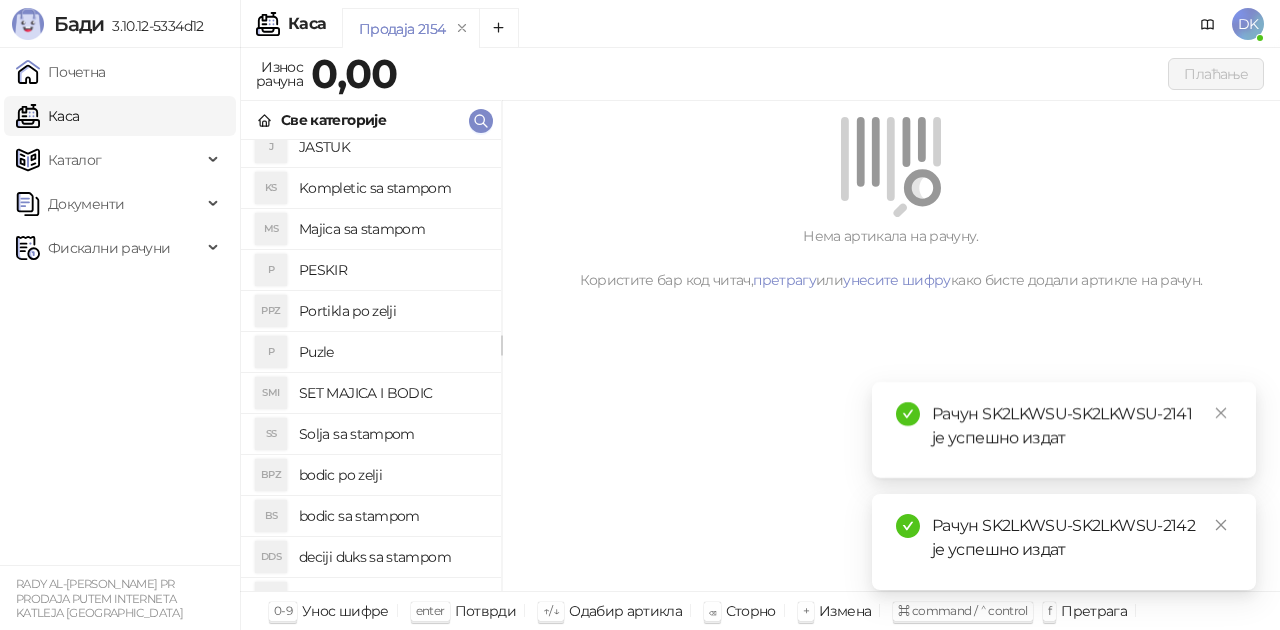 click on "bodic po zelji" at bounding box center (392, 475) 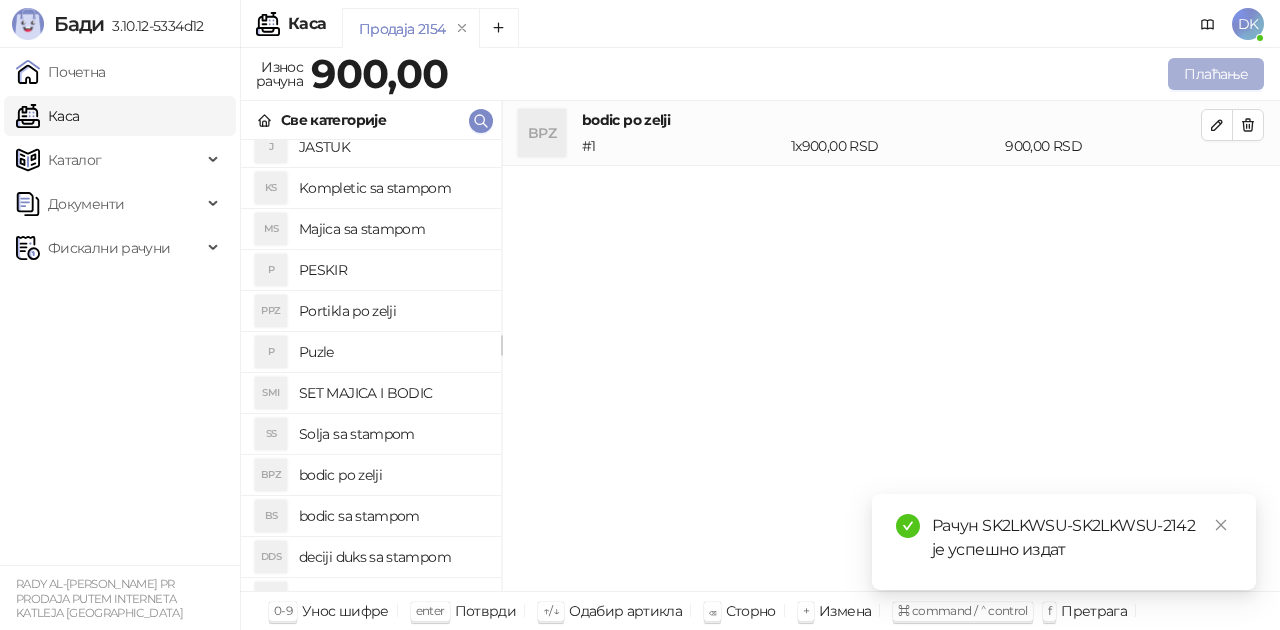 click on "Плаћање" at bounding box center [1216, 74] 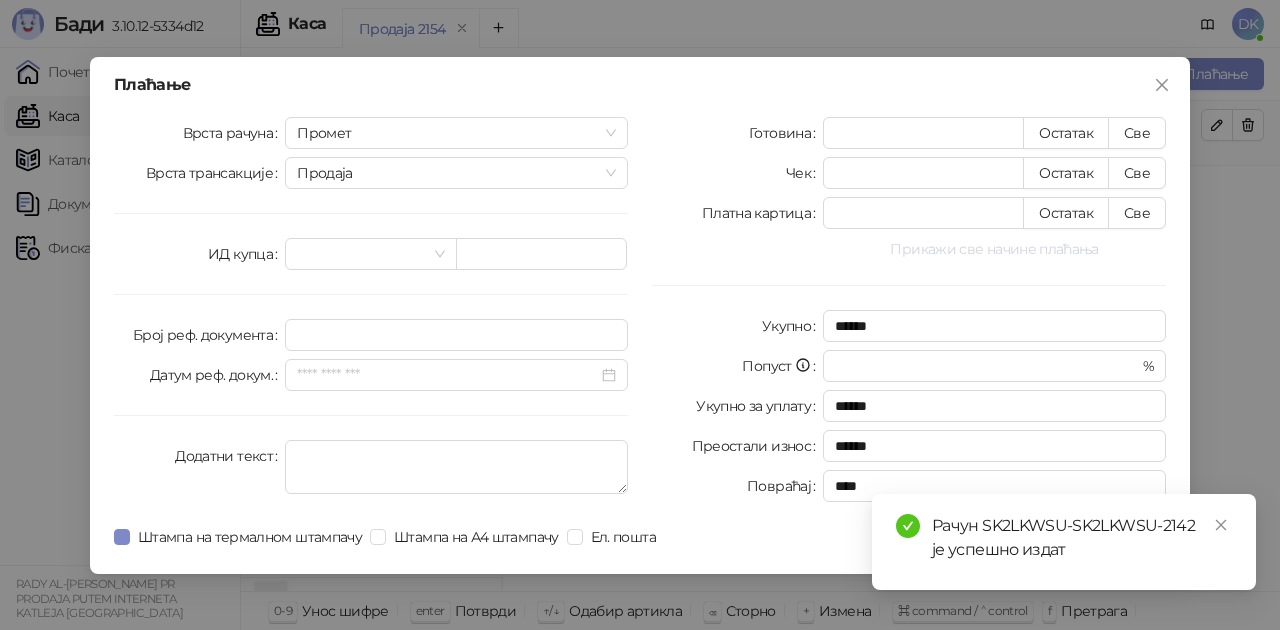 click on "Прикажи све начине плаћања" at bounding box center (994, 249) 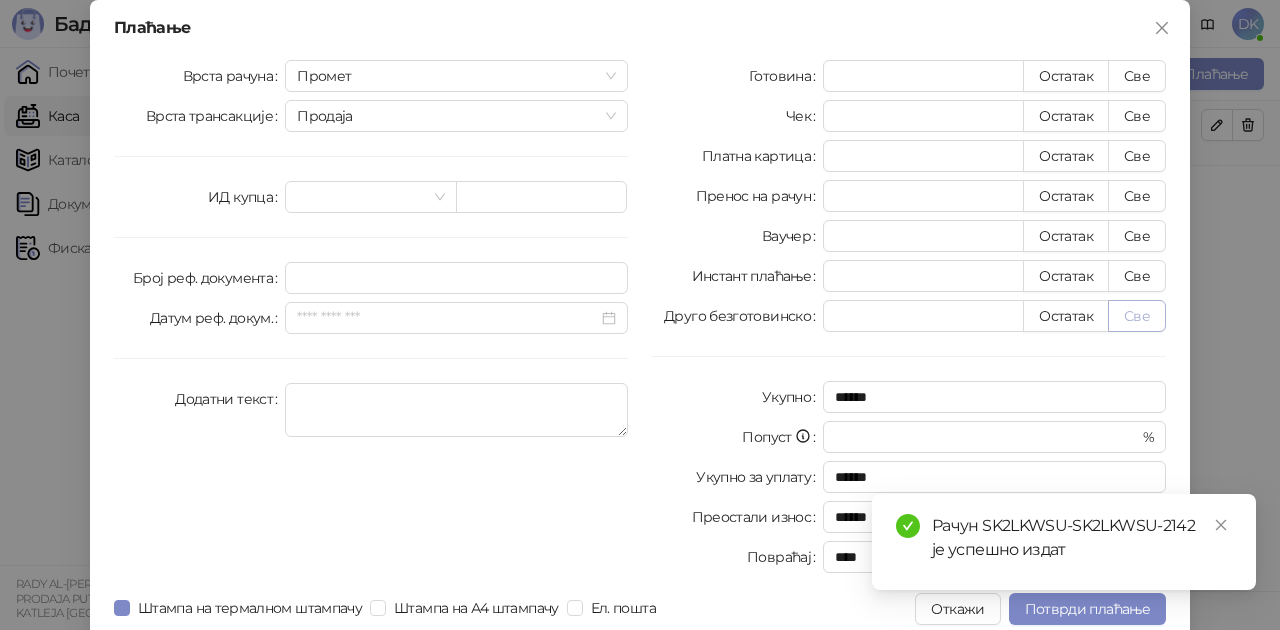 click on "Све" at bounding box center (1137, 316) 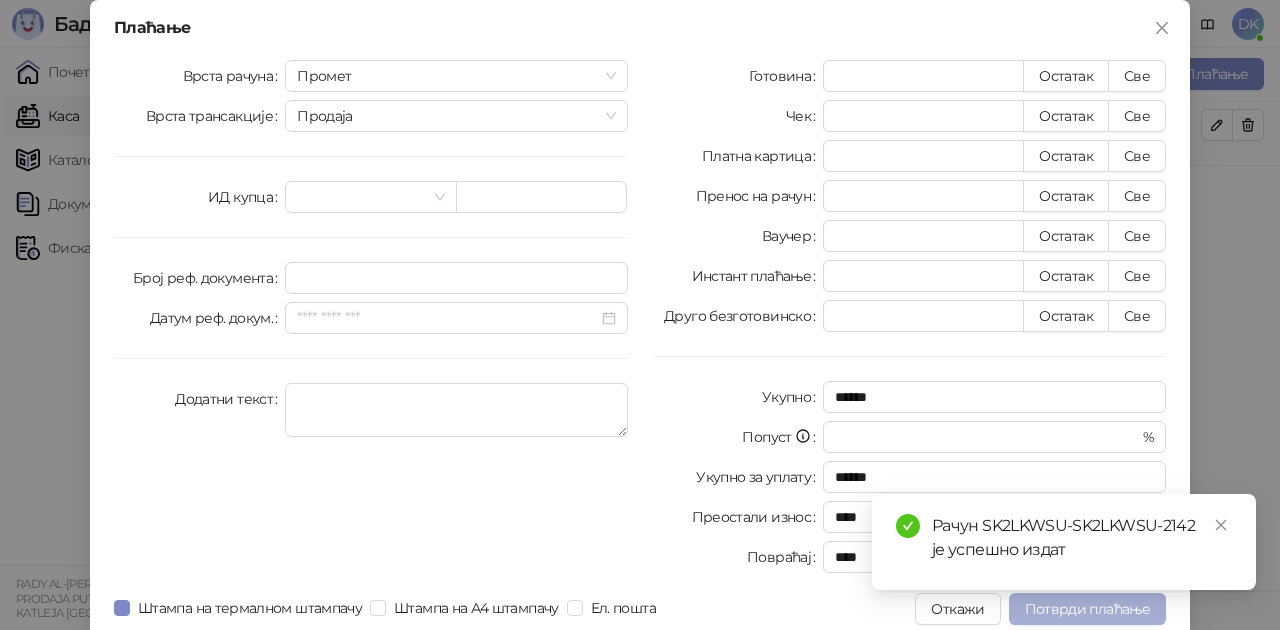 click on "Потврди плаћање" at bounding box center (1087, 609) 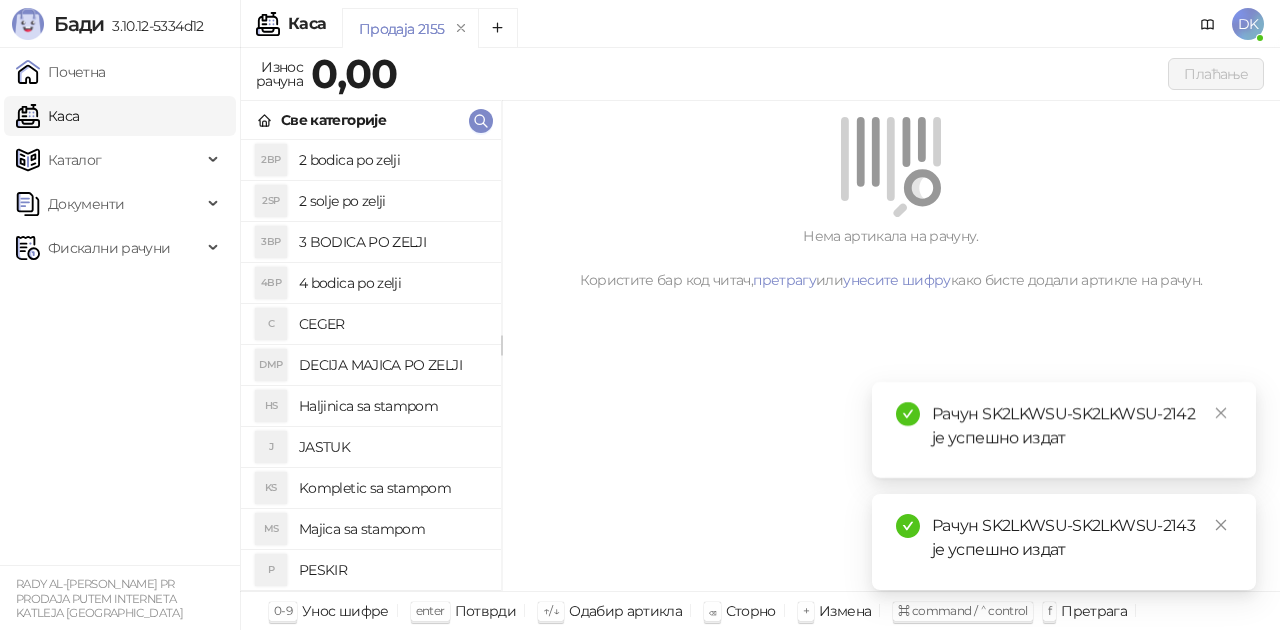 click on "2 bodica po zelji" at bounding box center (392, 160) 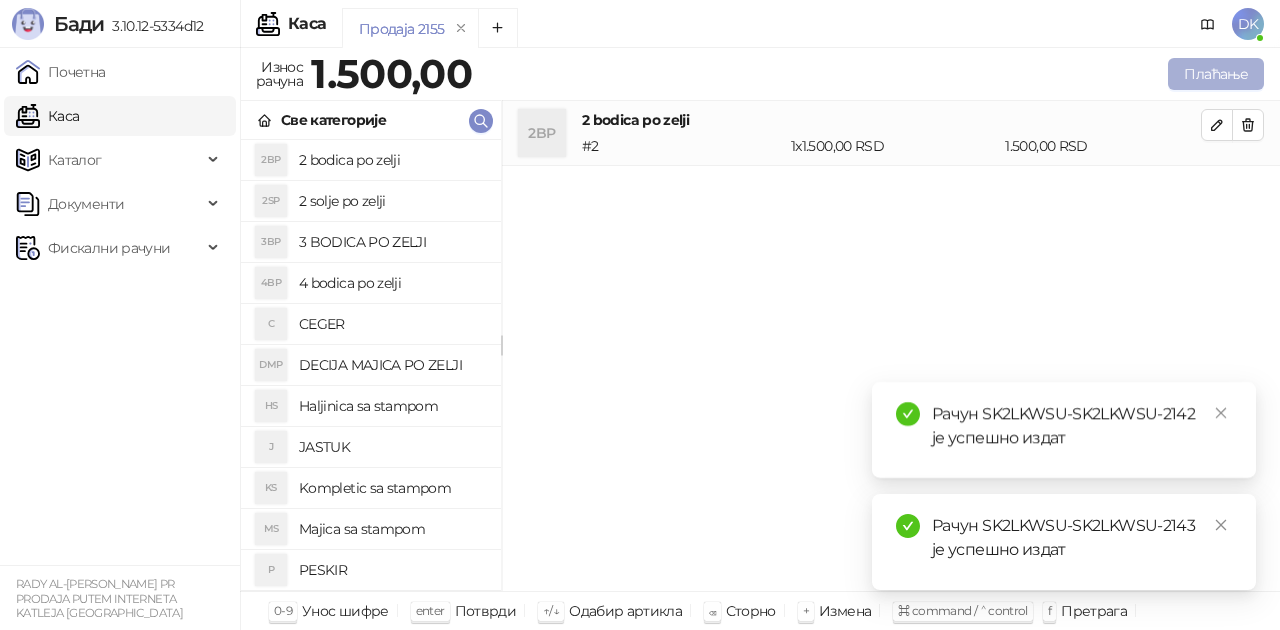 click on "Плаћање" at bounding box center (1216, 74) 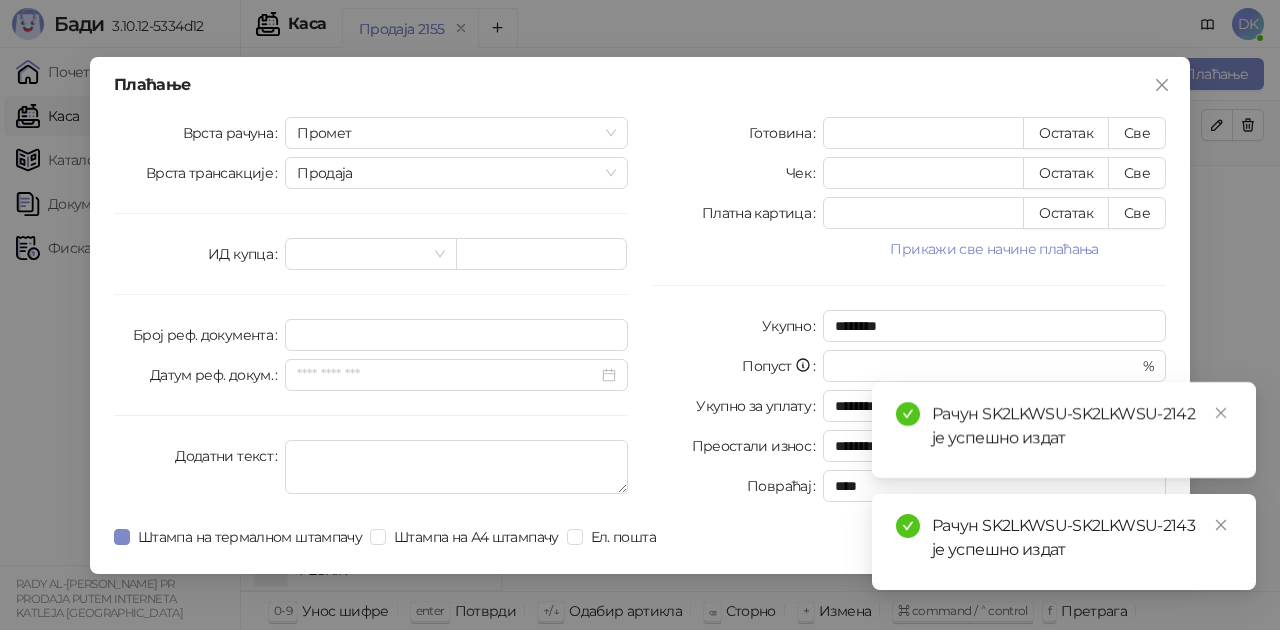 click on "Прикажи све начине плаћања" at bounding box center (994, 249) 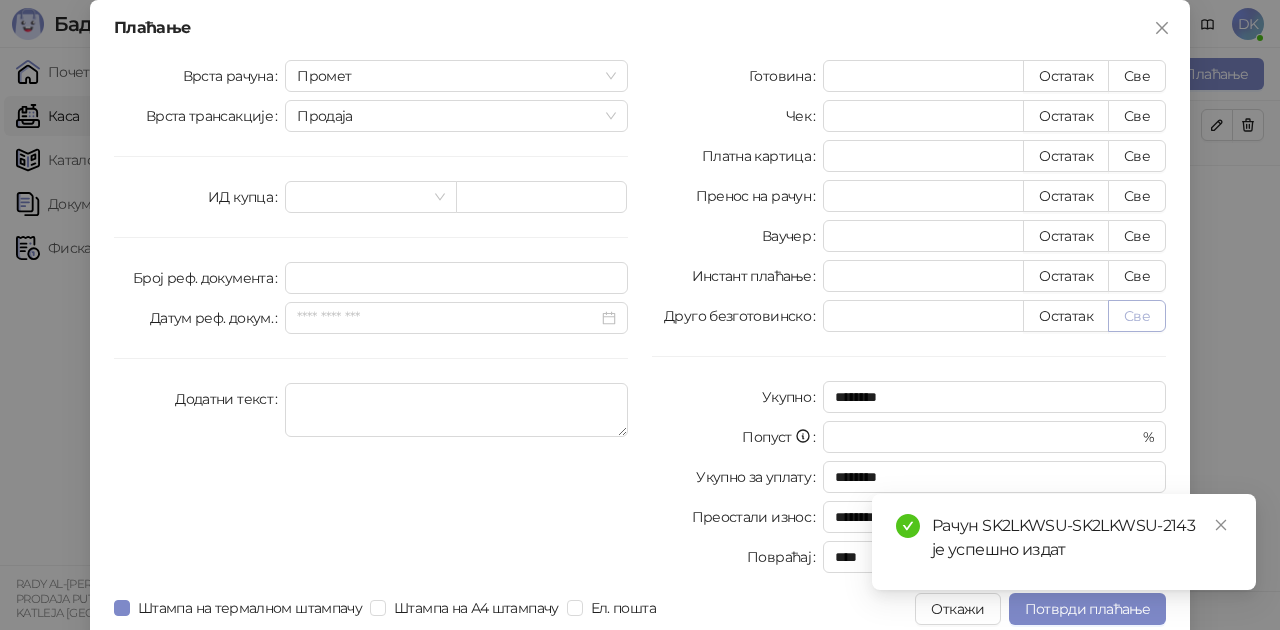 click on "Све" at bounding box center (1137, 316) 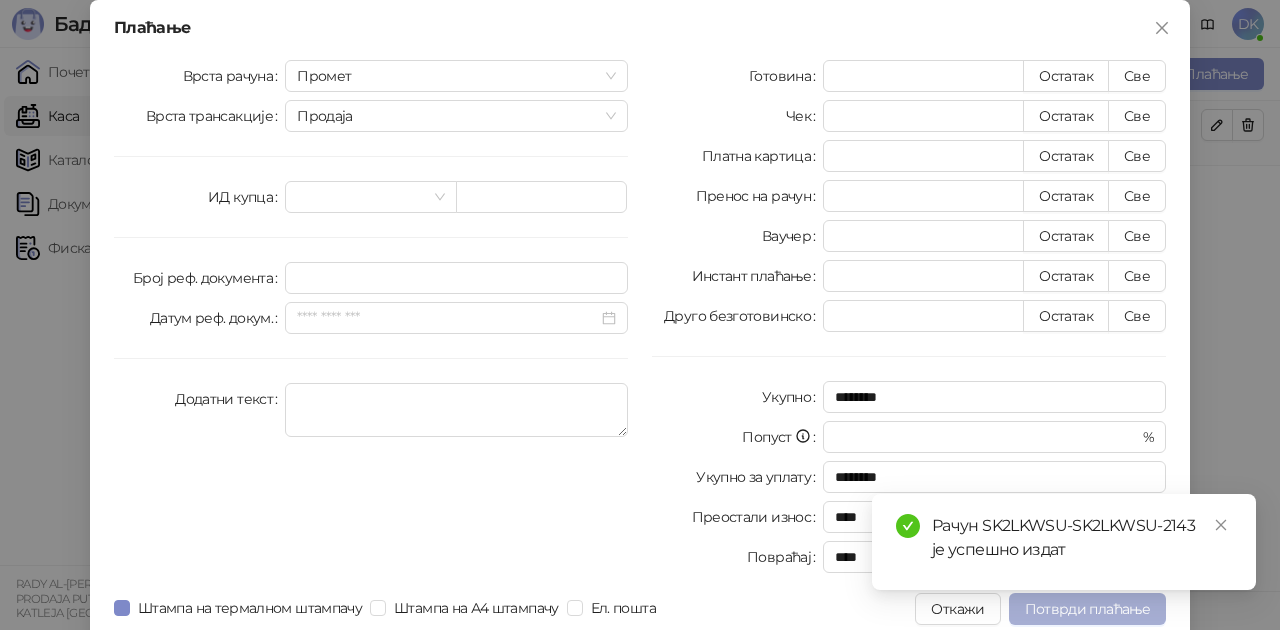 click on "Потврди плаћање" at bounding box center [1087, 609] 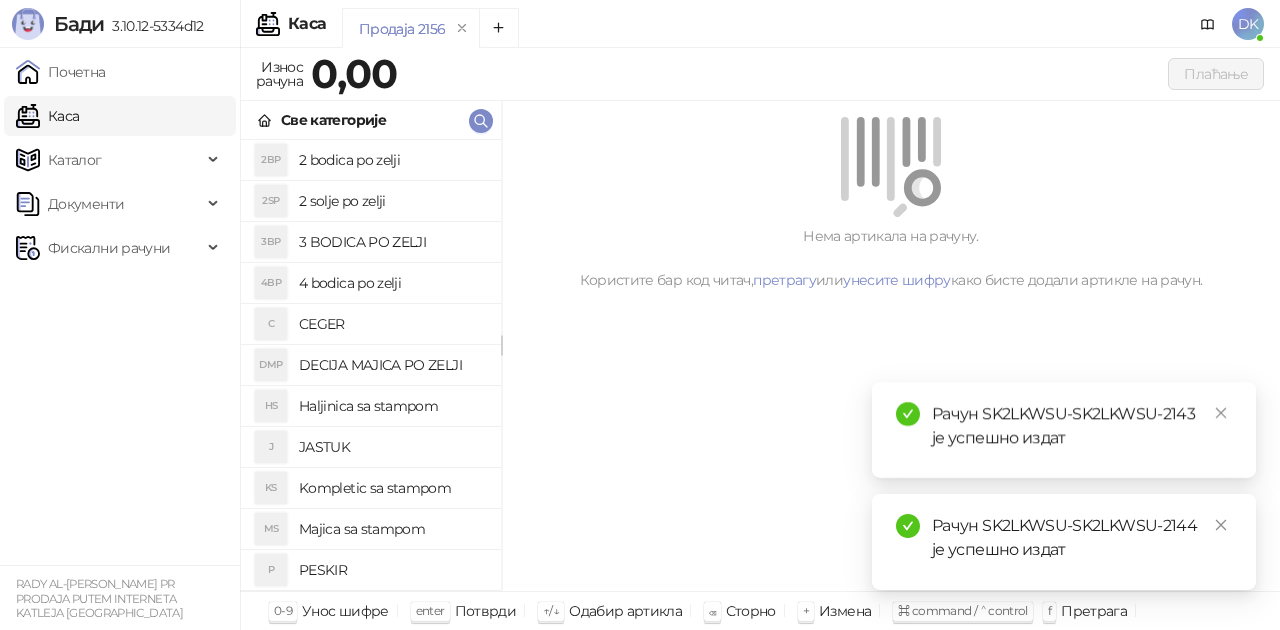 click on "4 bodica po zelji" at bounding box center [392, 283] 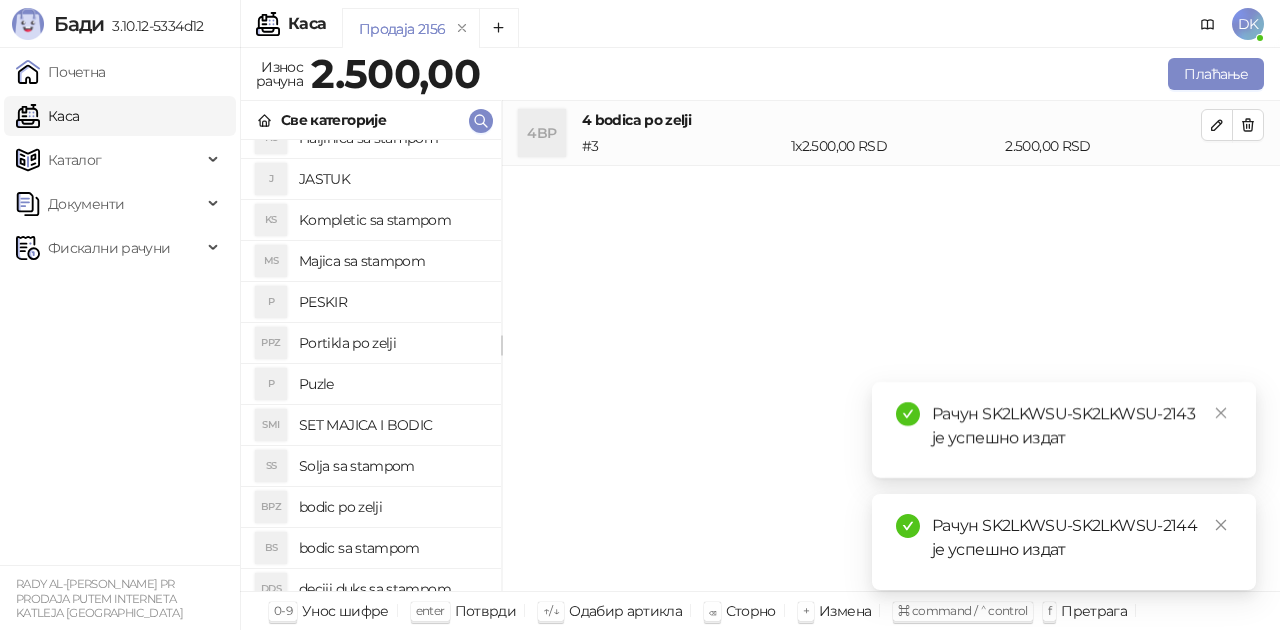 scroll, scrollTop: 300, scrollLeft: 0, axis: vertical 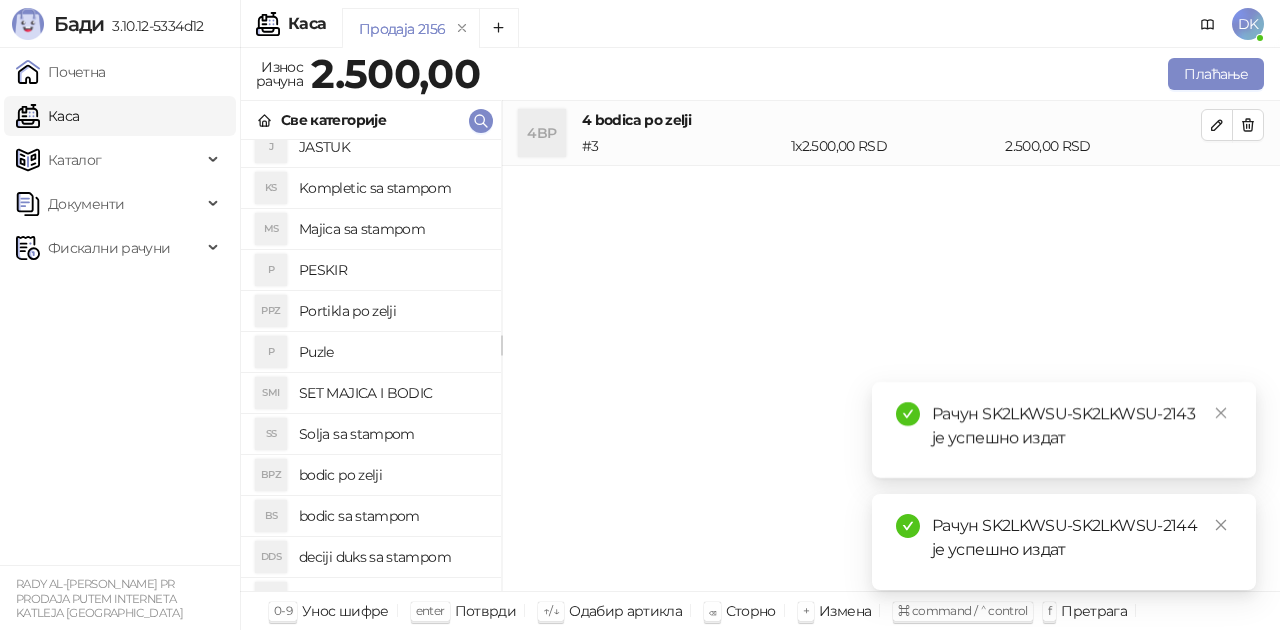click on "bodic po zelji" at bounding box center [392, 475] 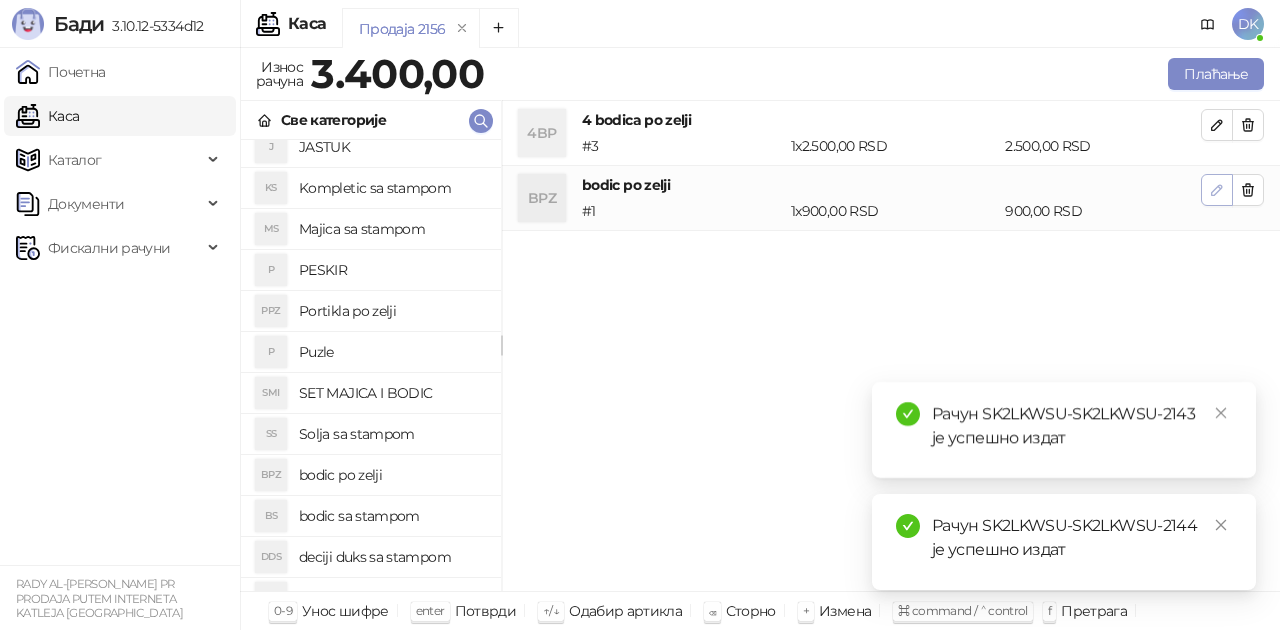 click 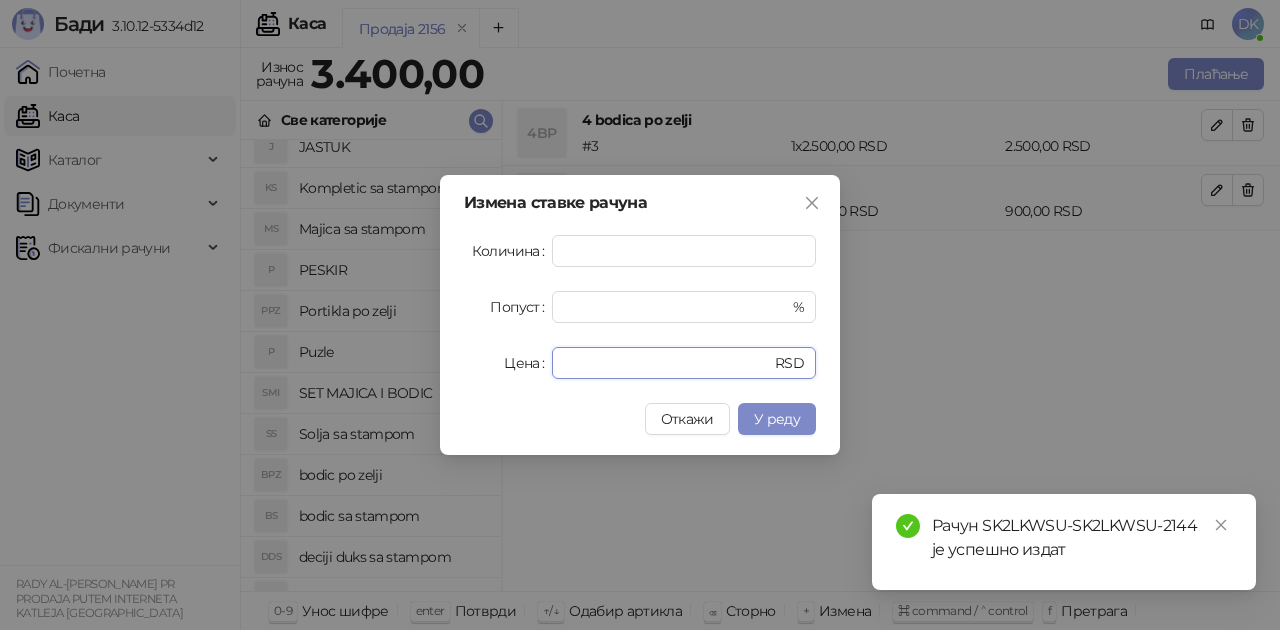 drag, startPoint x: 624, startPoint y: 362, endPoint x: 480, endPoint y: 358, distance: 144.05554 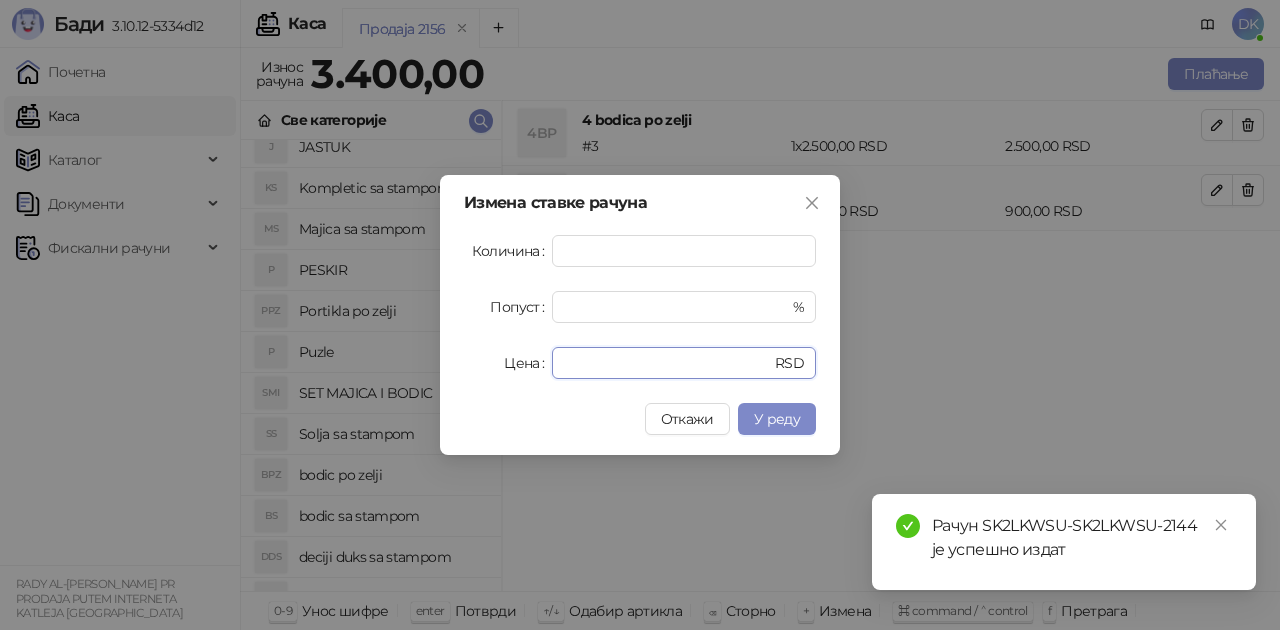 type on "***" 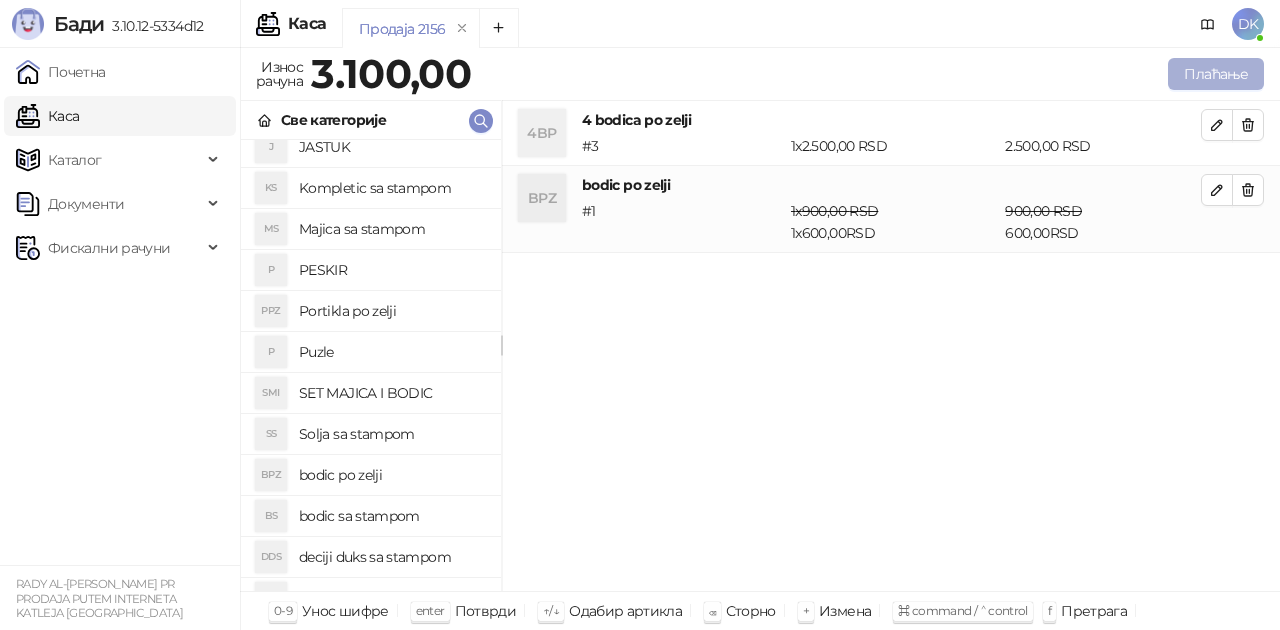 click on "Плаћање" at bounding box center (1216, 74) 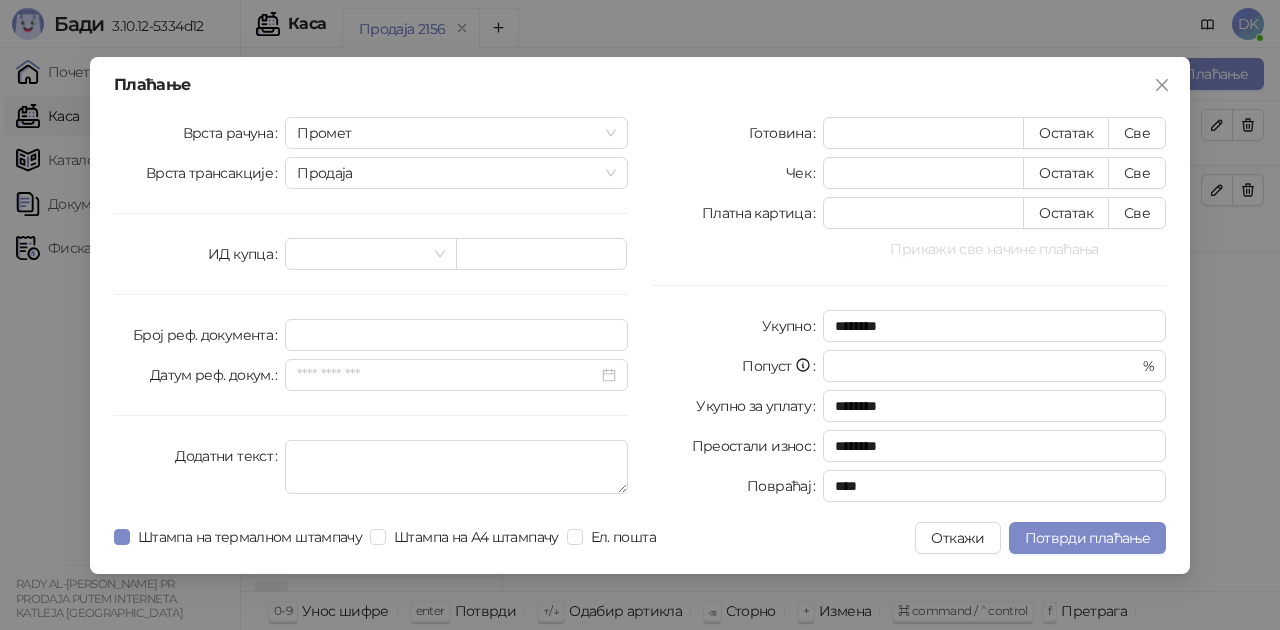 click on "Прикажи све начине плаћања" at bounding box center (994, 249) 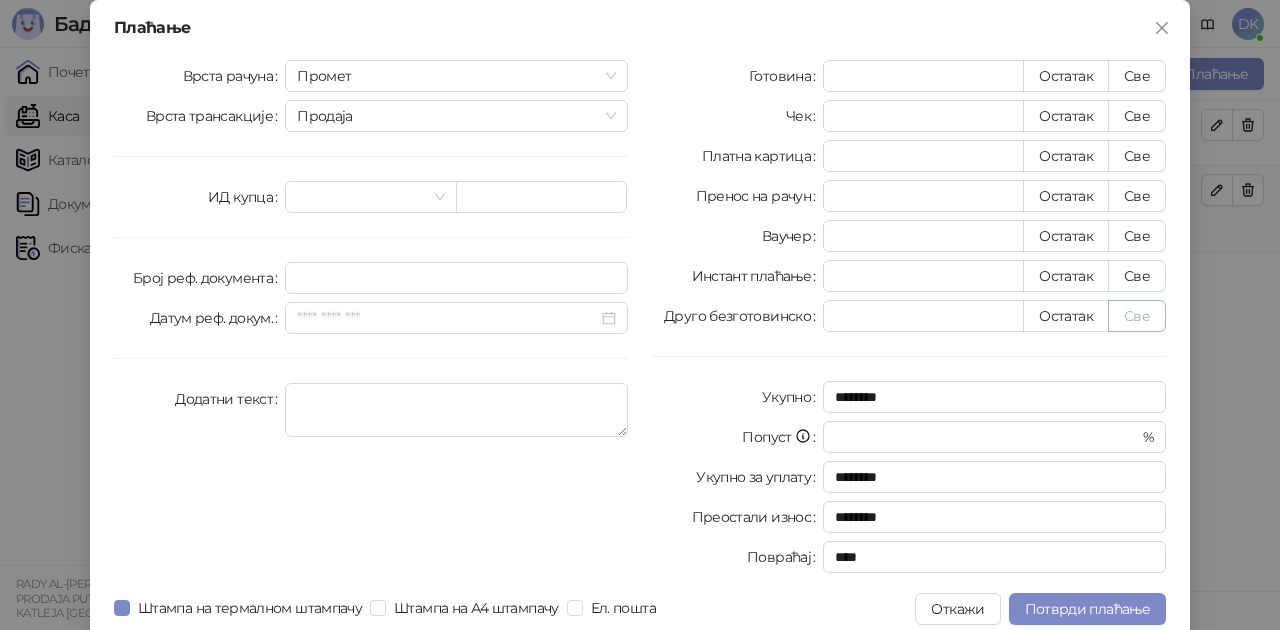 click on "Све" at bounding box center (1137, 316) 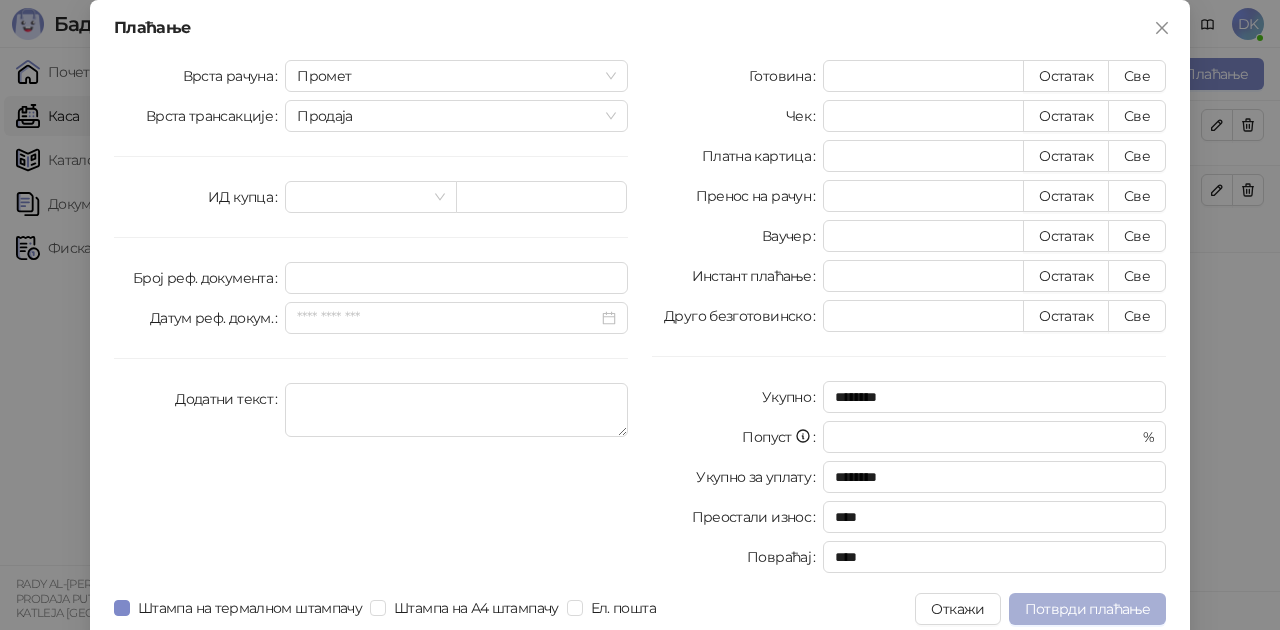 click on "Потврди плаћање" at bounding box center [1087, 609] 